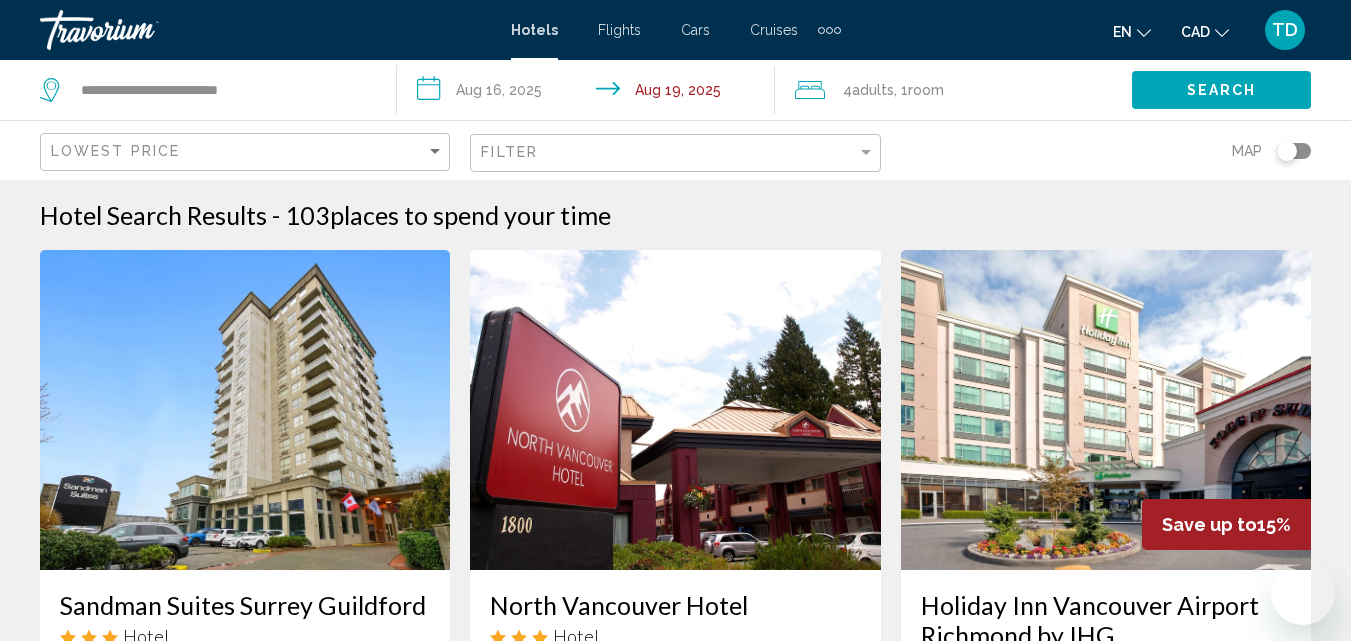 scroll, scrollTop: 1900, scrollLeft: 0, axis: vertical 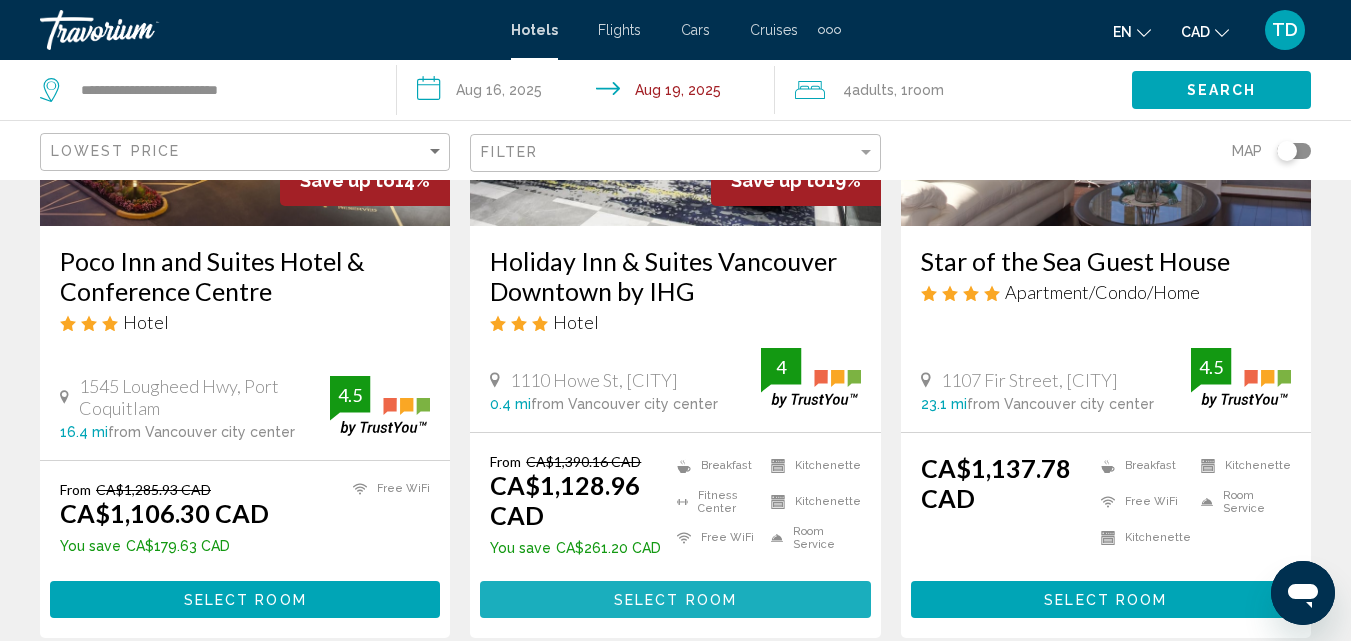 click on "Select Room" at bounding box center (675, 600) 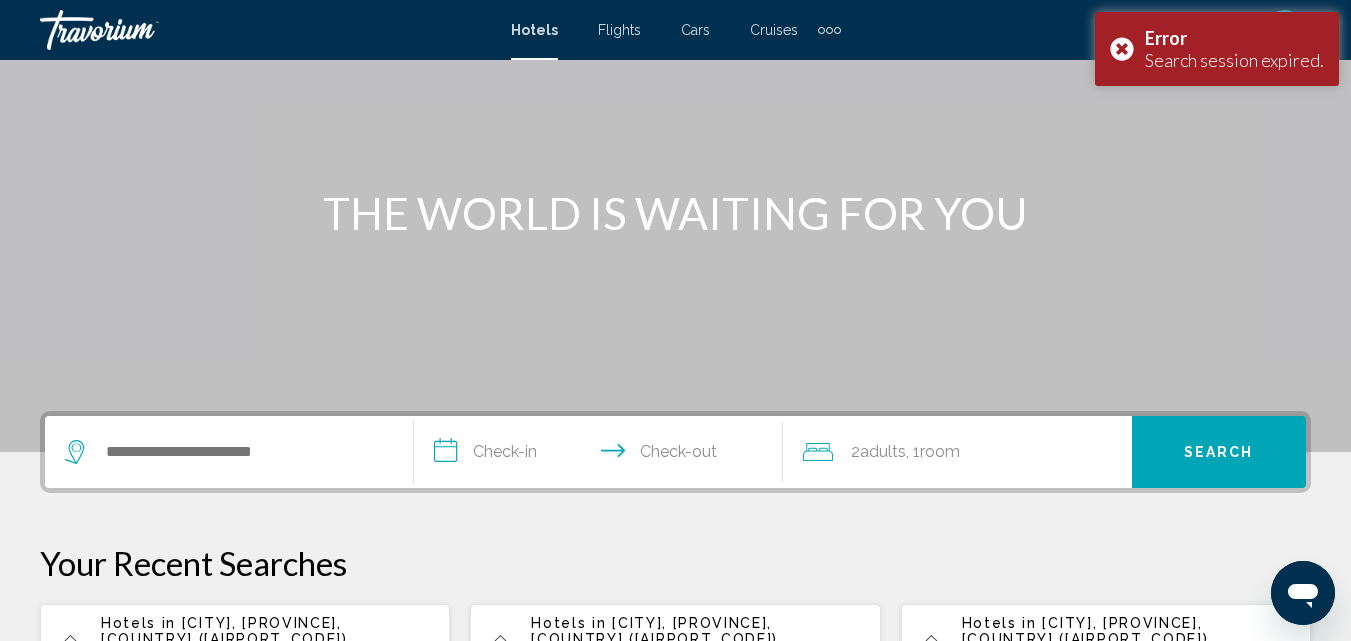 scroll, scrollTop: 300, scrollLeft: 0, axis: vertical 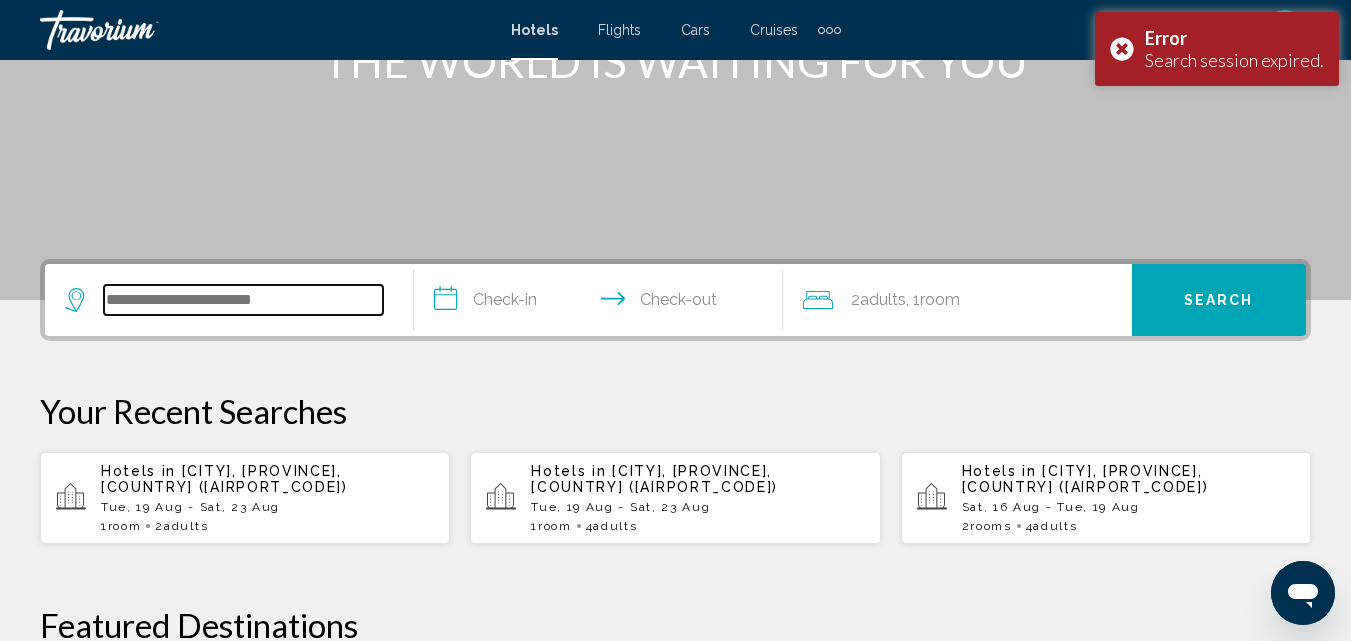 click at bounding box center (243, 300) 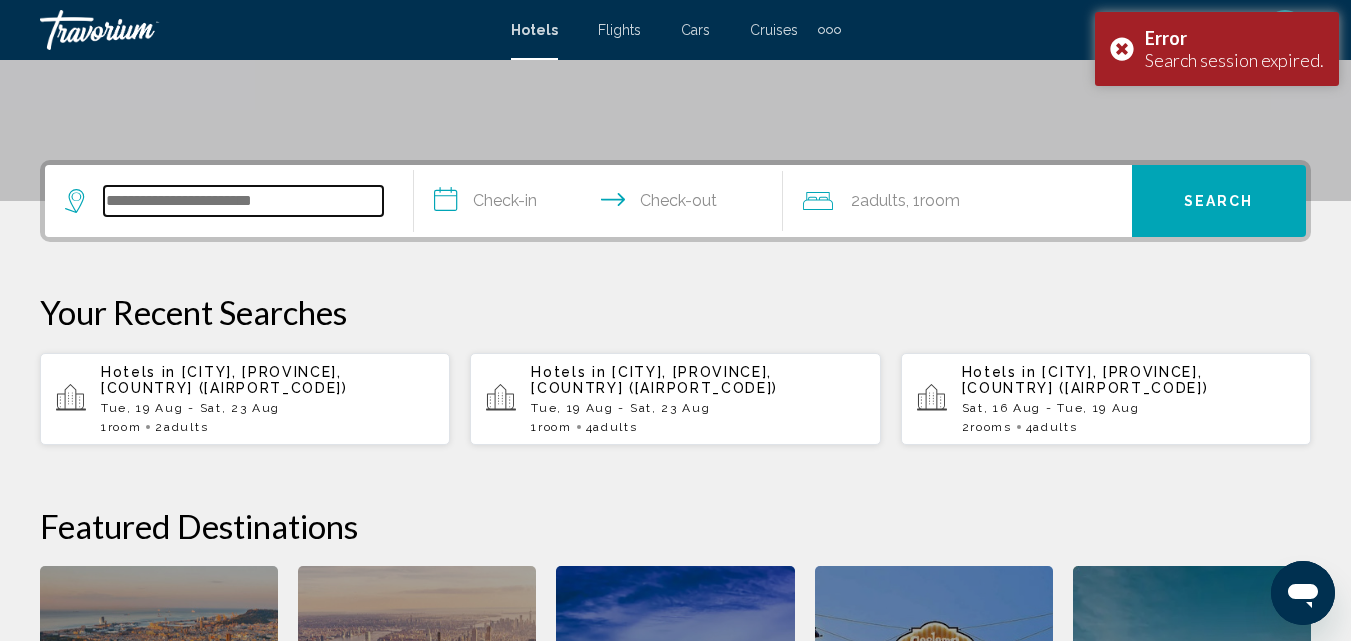 scroll, scrollTop: 494, scrollLeft: 0, axis: vertical 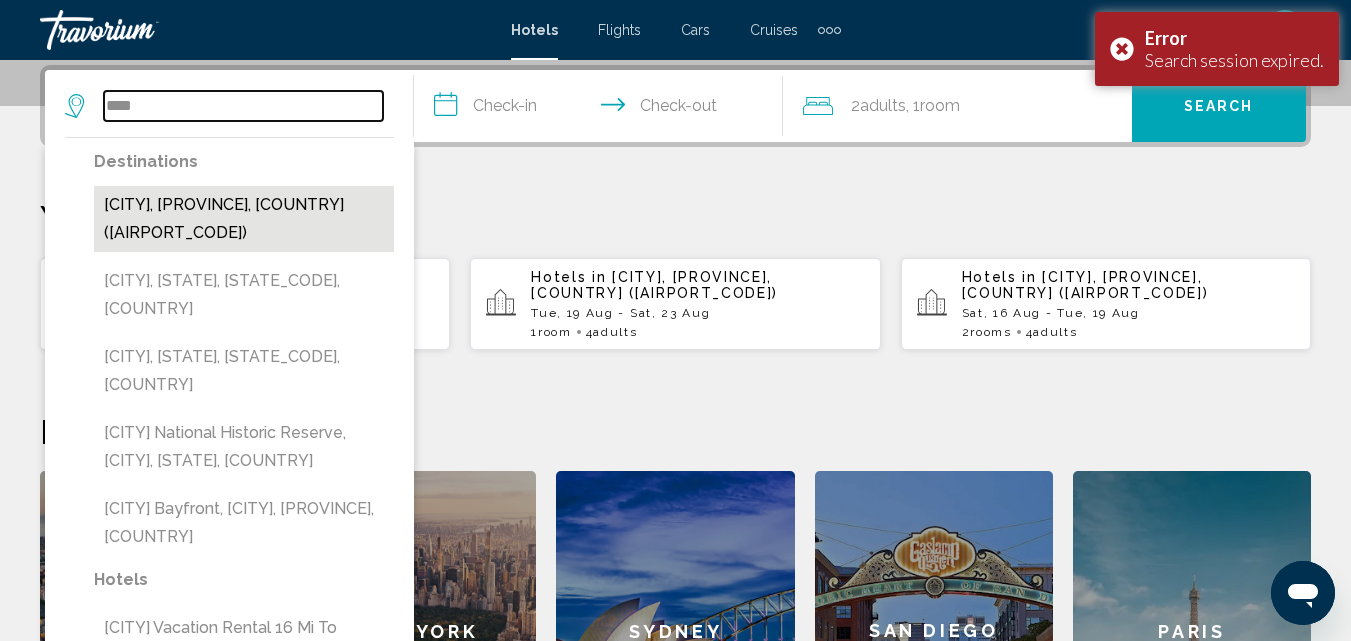 type on "****" 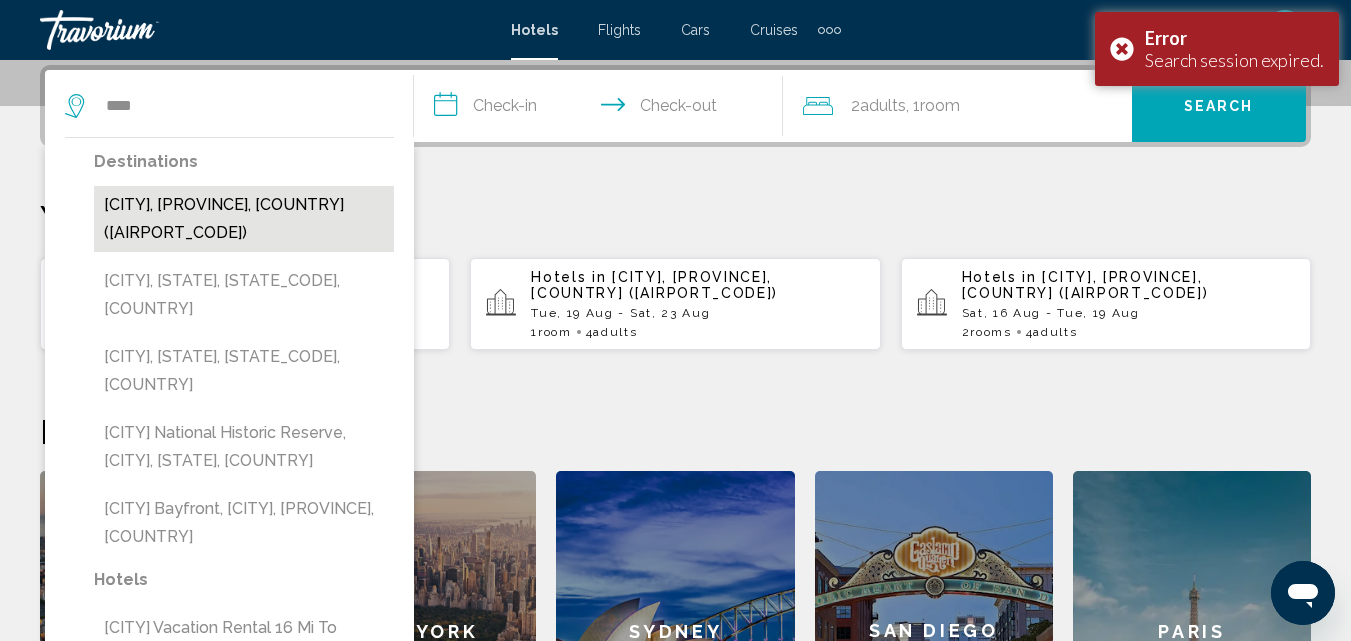 click on "[CITY], [PROVINCE], [COUNTRY] ([AIRPORT_CODE])" at bounding box center [244, 219] 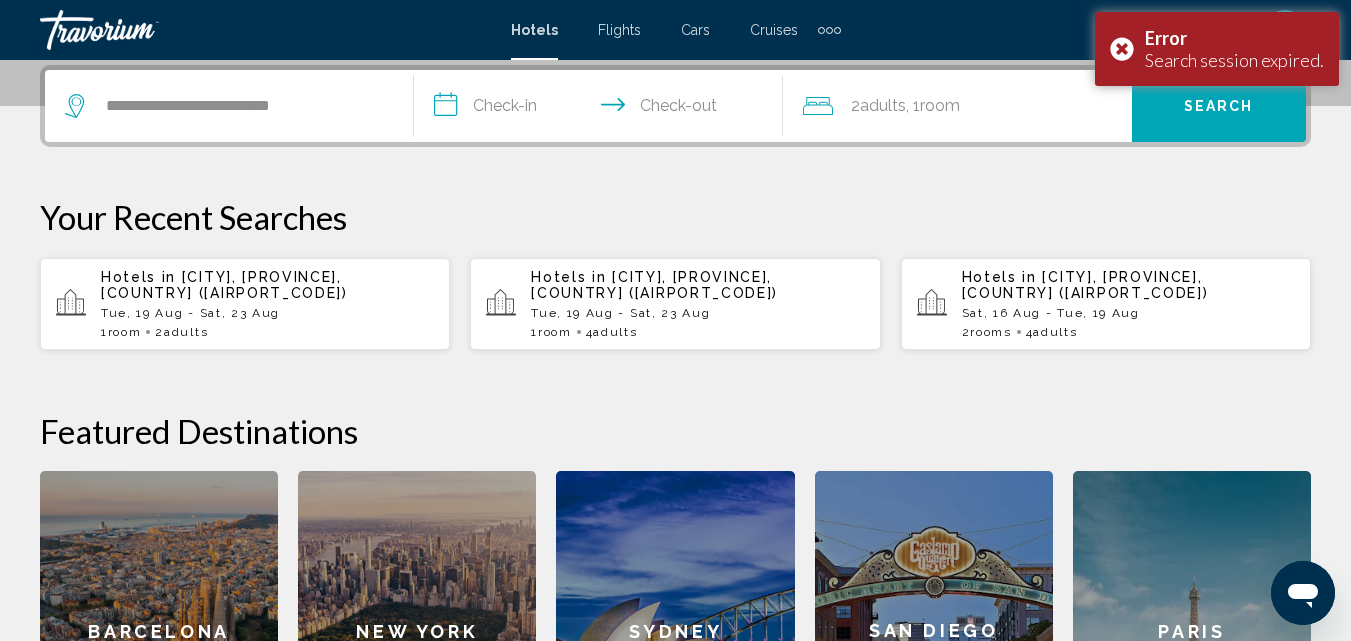 click on "**********" at bounding box center (602, 109) 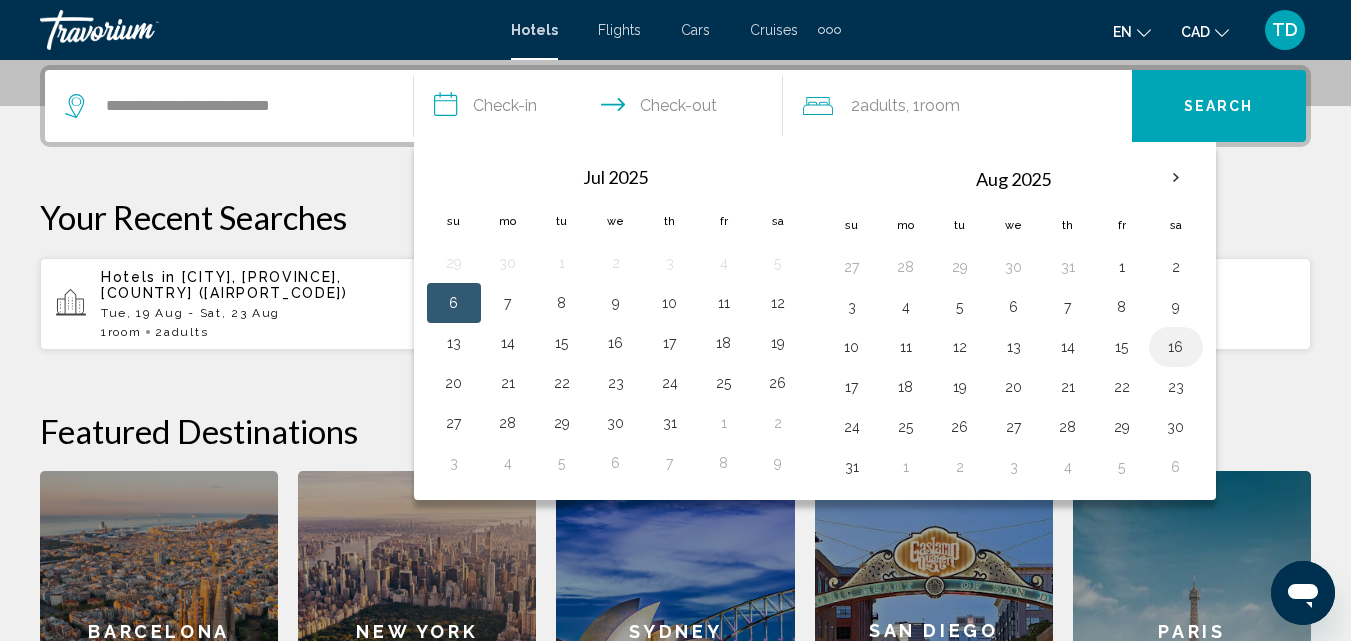 click on "16" at bounding box center (1176, 347) 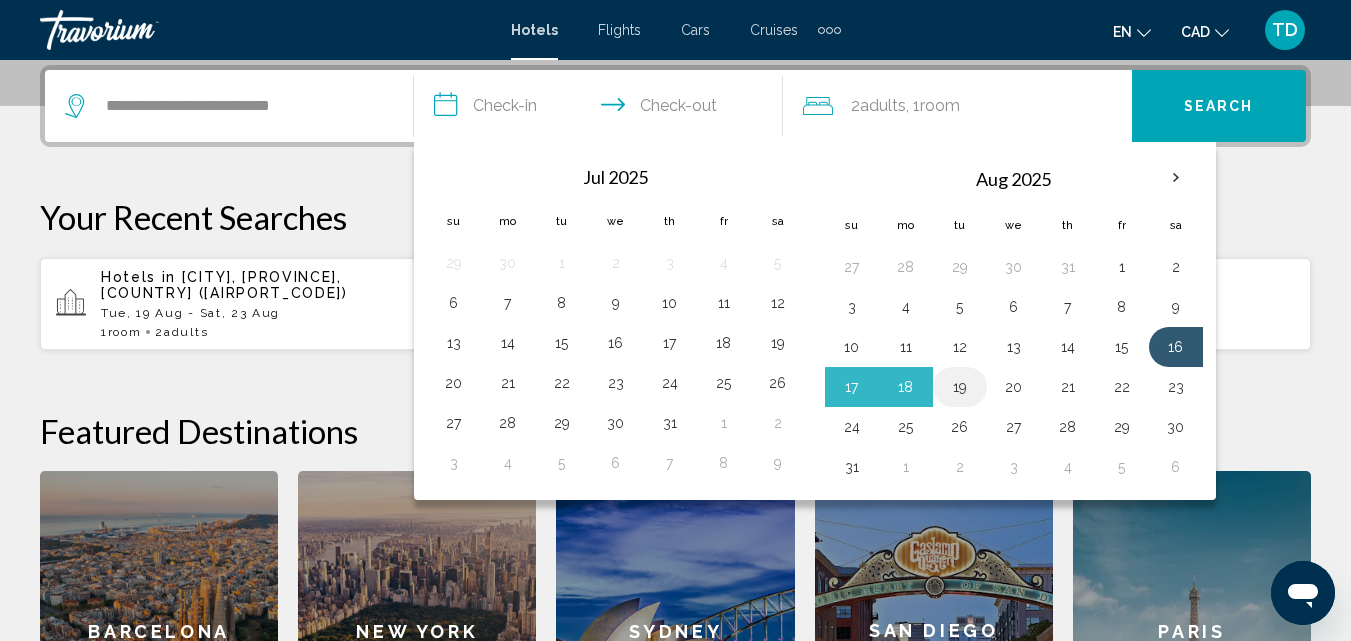 click on "19" at bounding box center [960, 387] 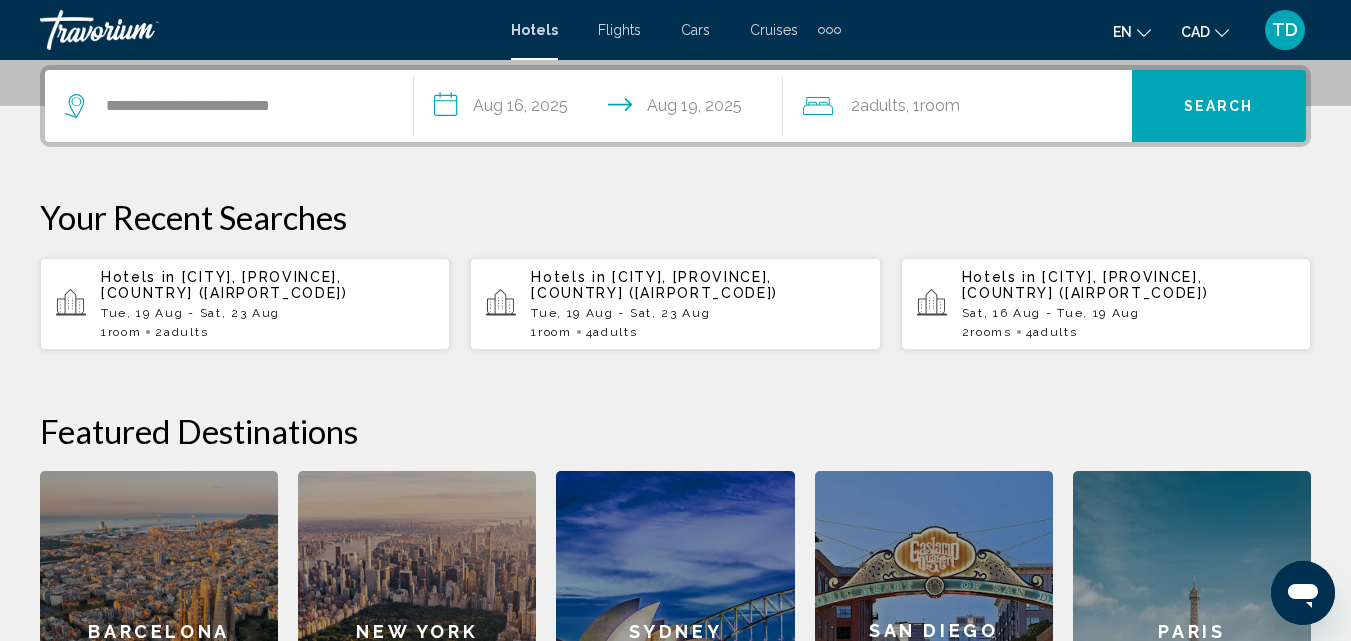 click on "Room" at bounding box center (940, 105) 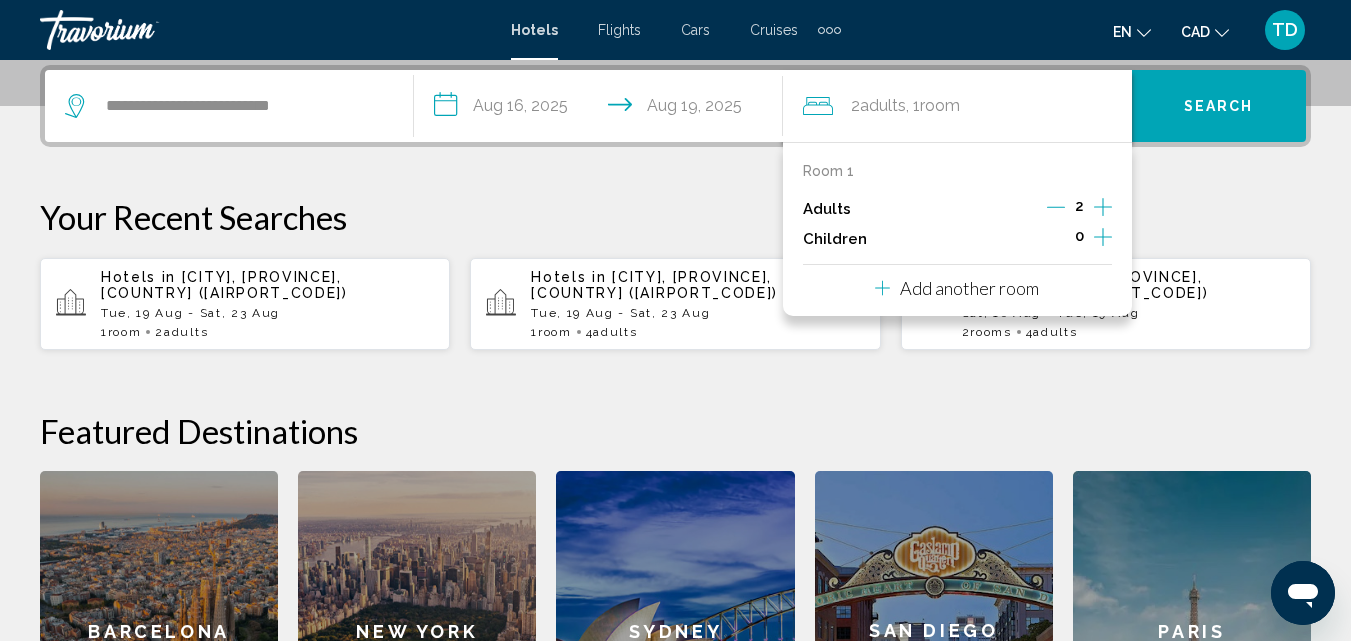 click on "2" at bounding box center [1079, 209] 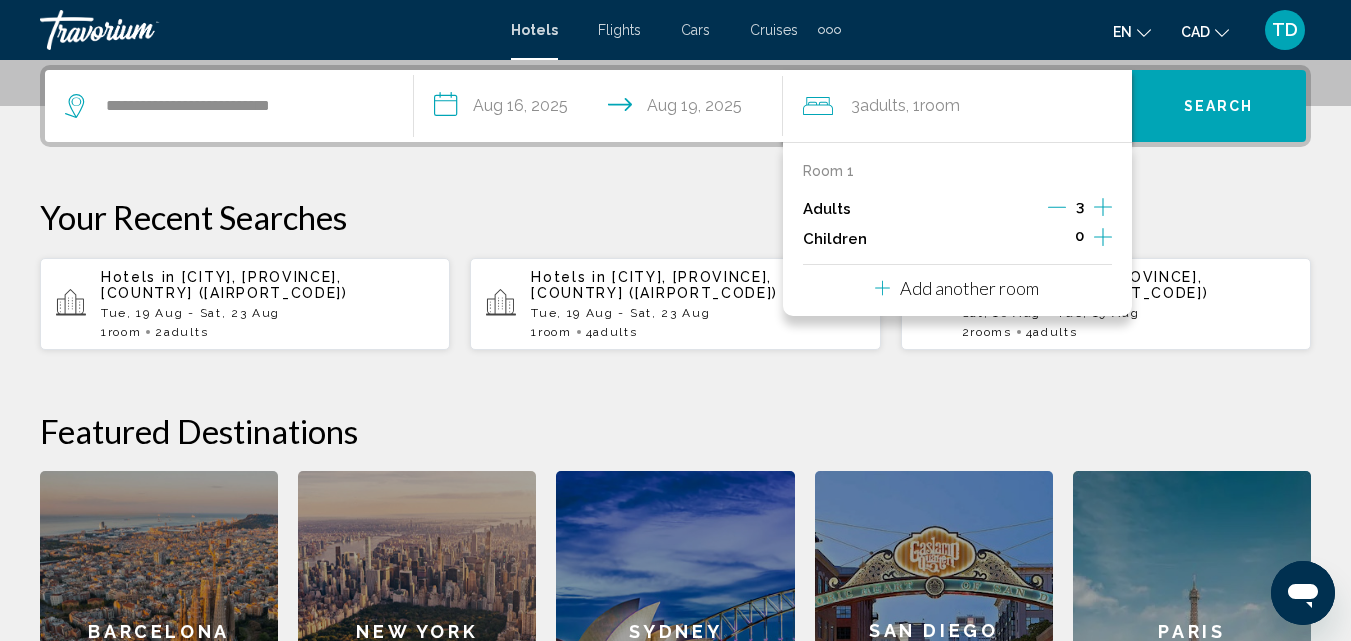 click at bounding box center [1103, 207] 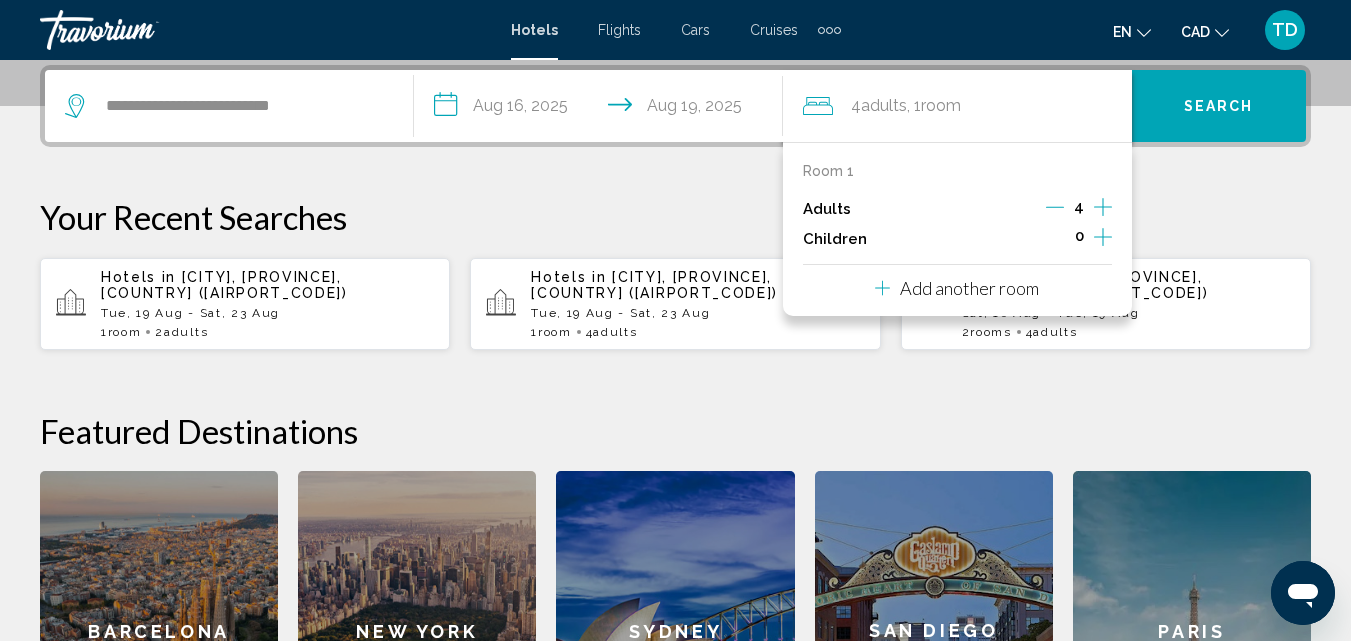 click on "Search" at bounding box center (1219, 107) 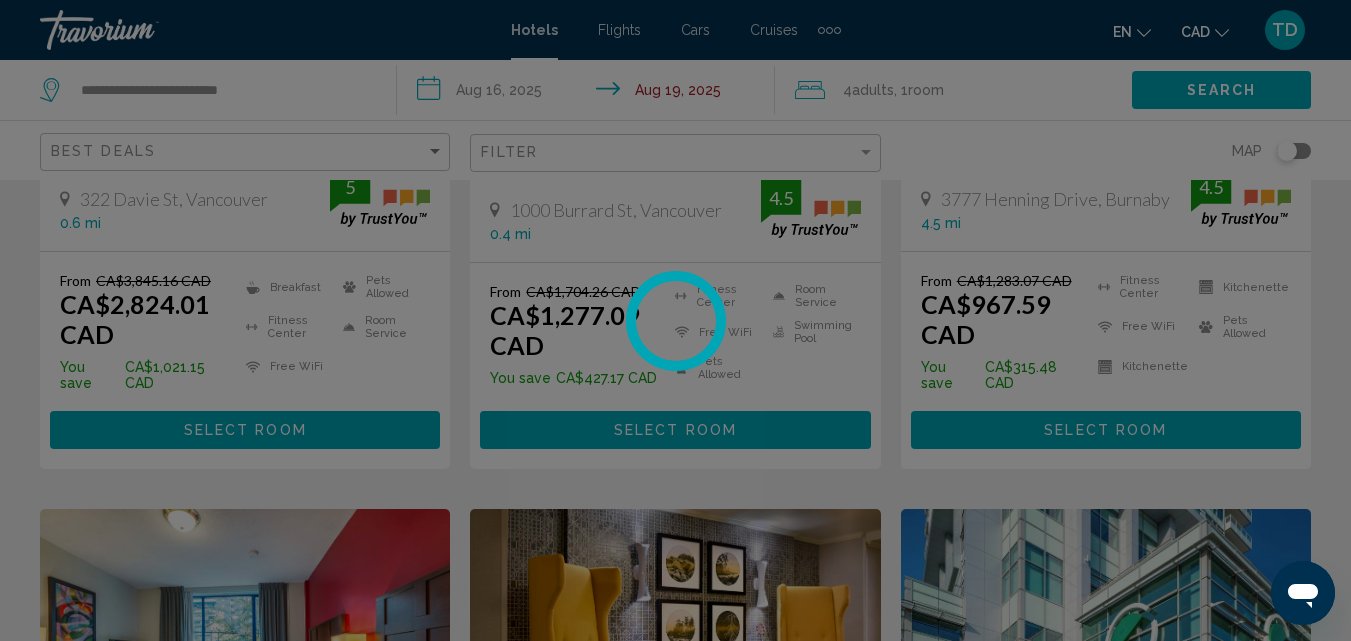 scroll, scrollTop: 0, scrollLeft: 0, axis: both 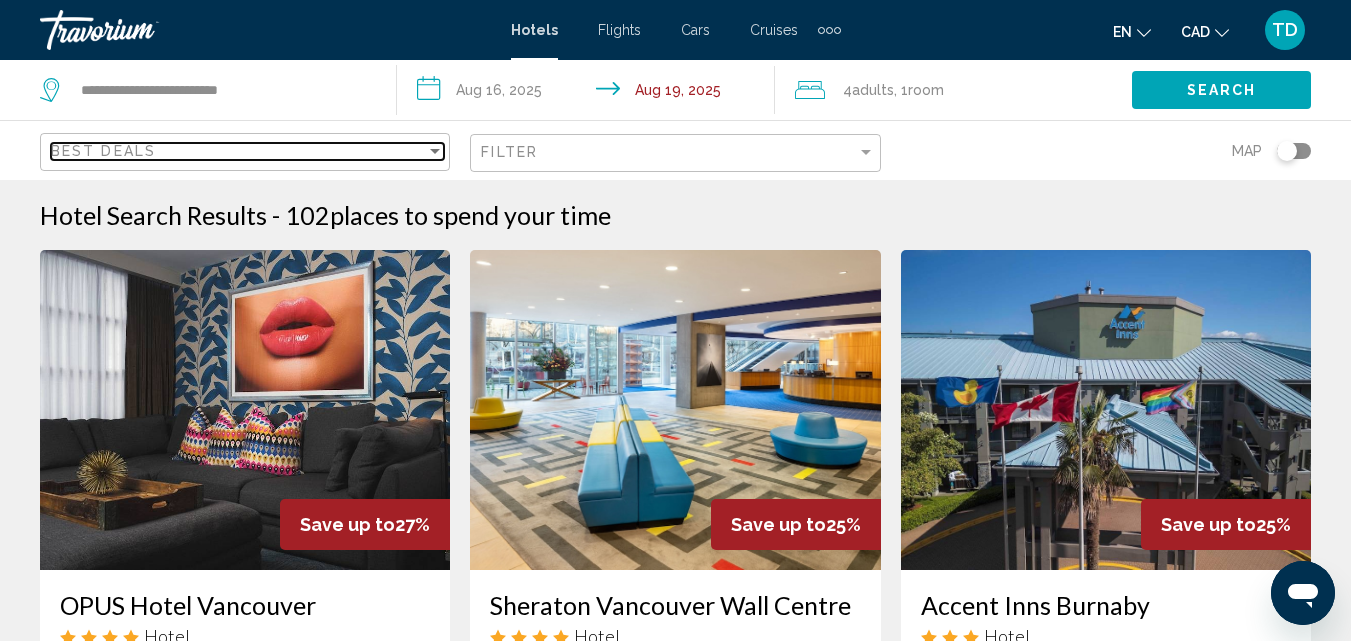click at bounding box center [435, 151] 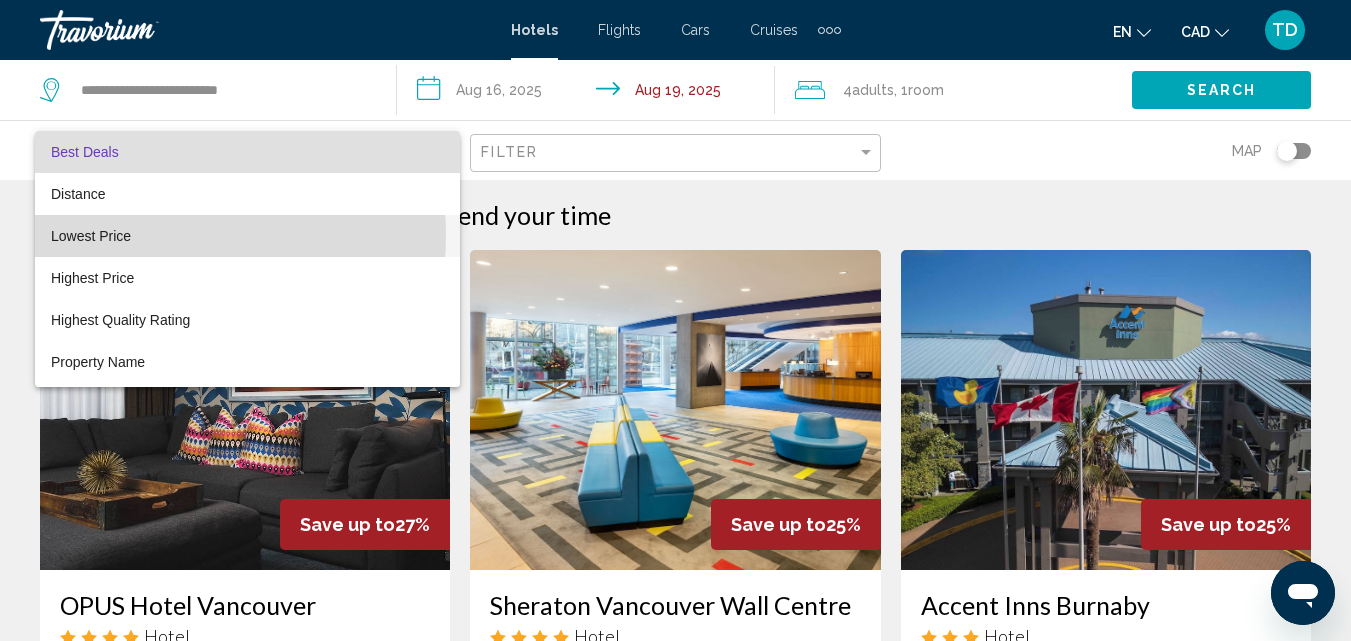click on "Lowest Price" at bounding box center (247, 236) 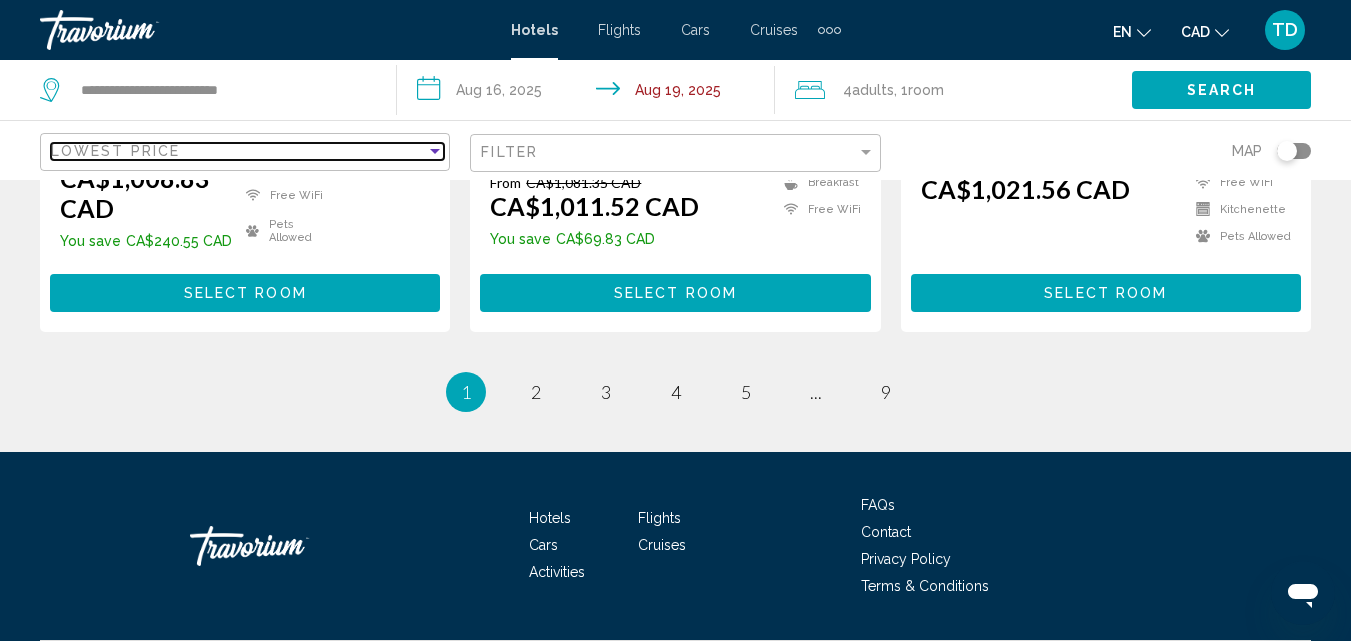 scroll, scrollTop: 3000, scrollLeft: 0, axis: vertical 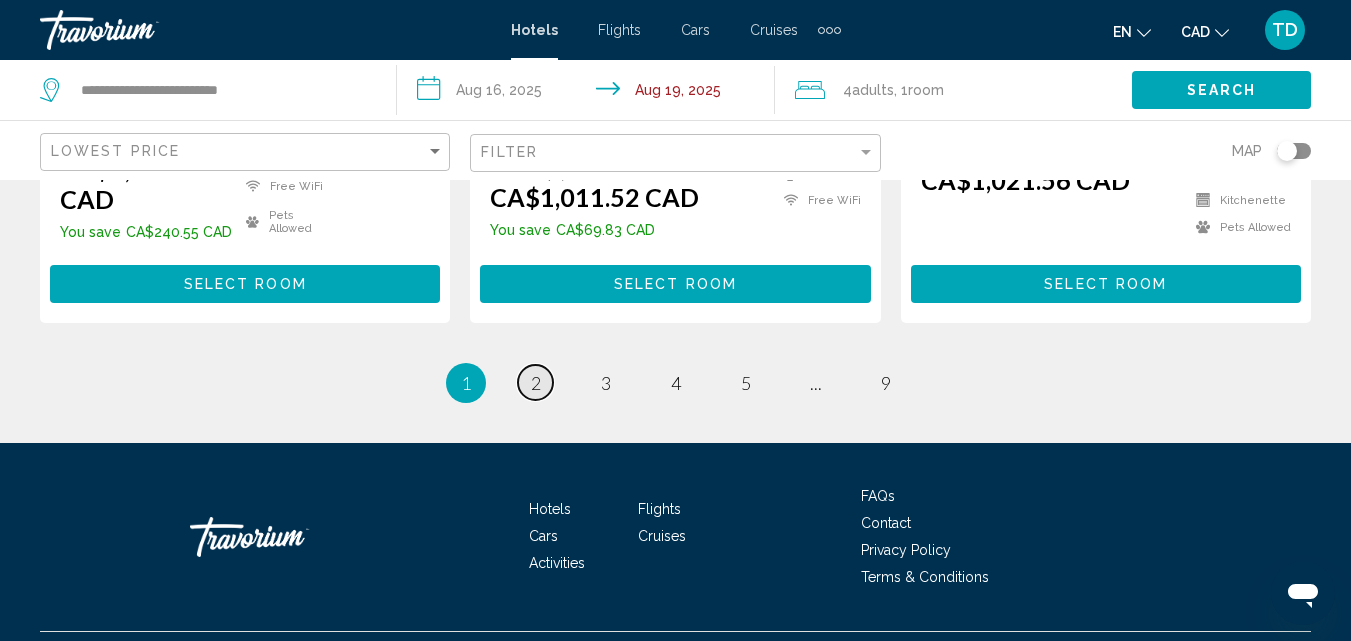 click on "2" at bounding box center (536, 383) 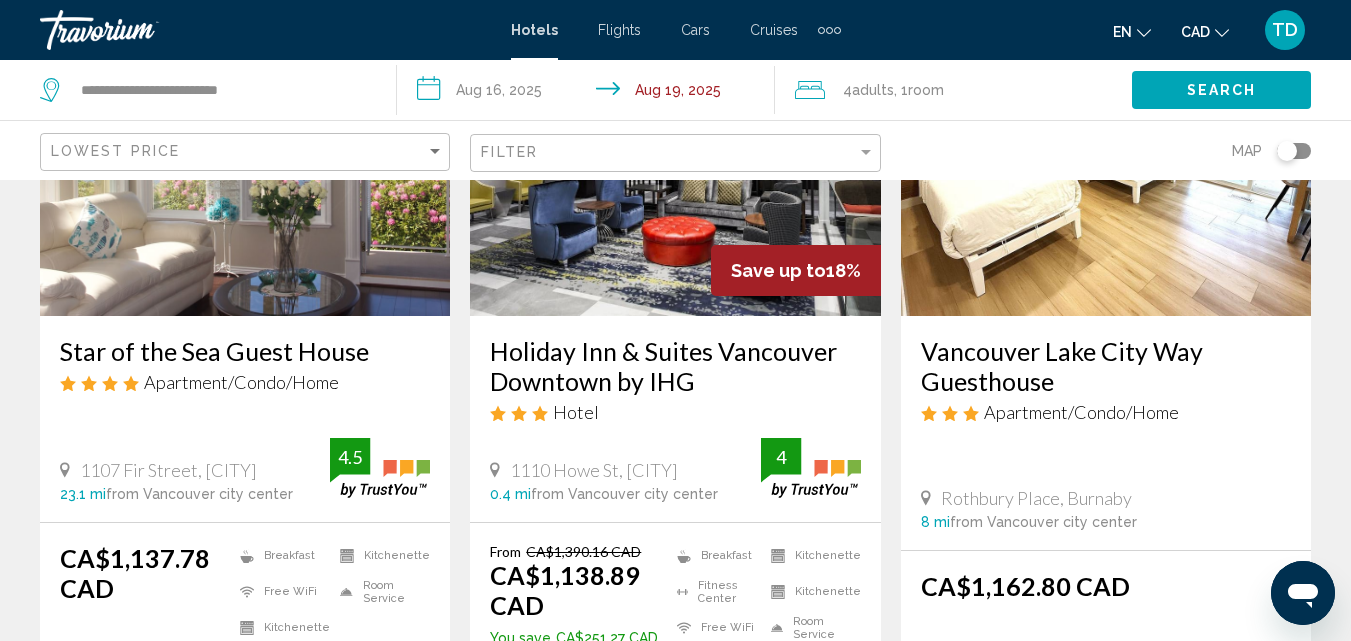 scroll, scrollTop: 1900, scrollLeft: 0, axis: vertical 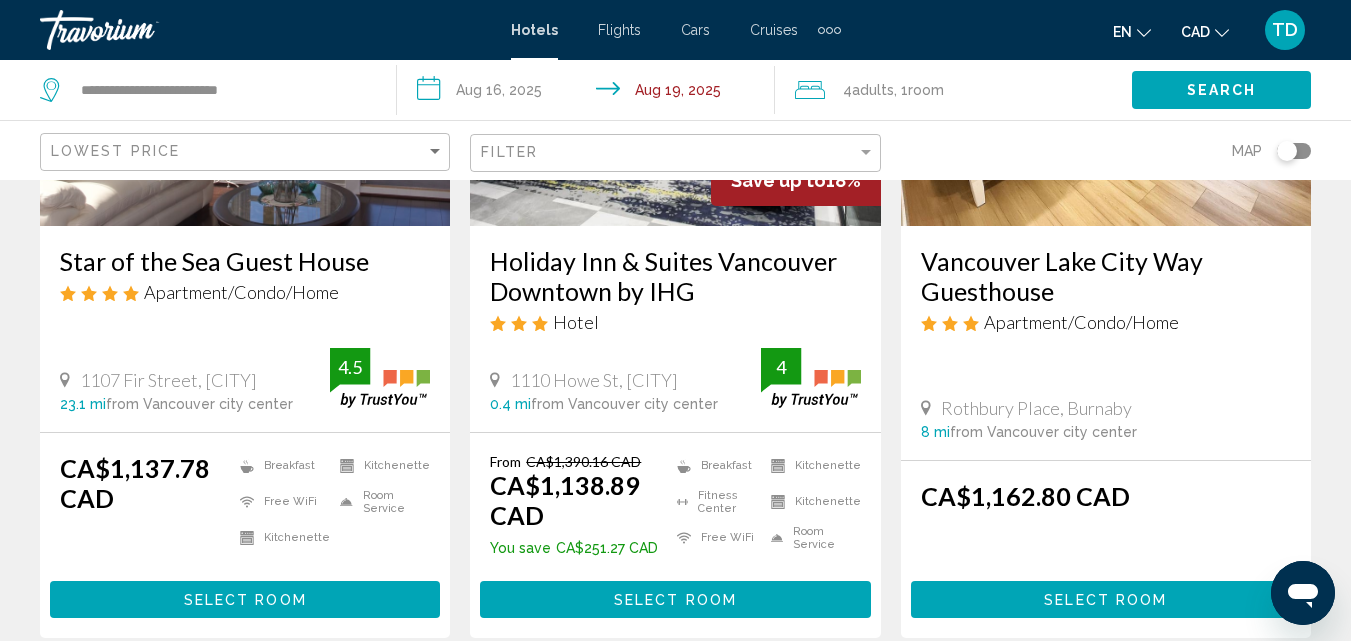 click on "Select Room" at bounding box center (675, 600) 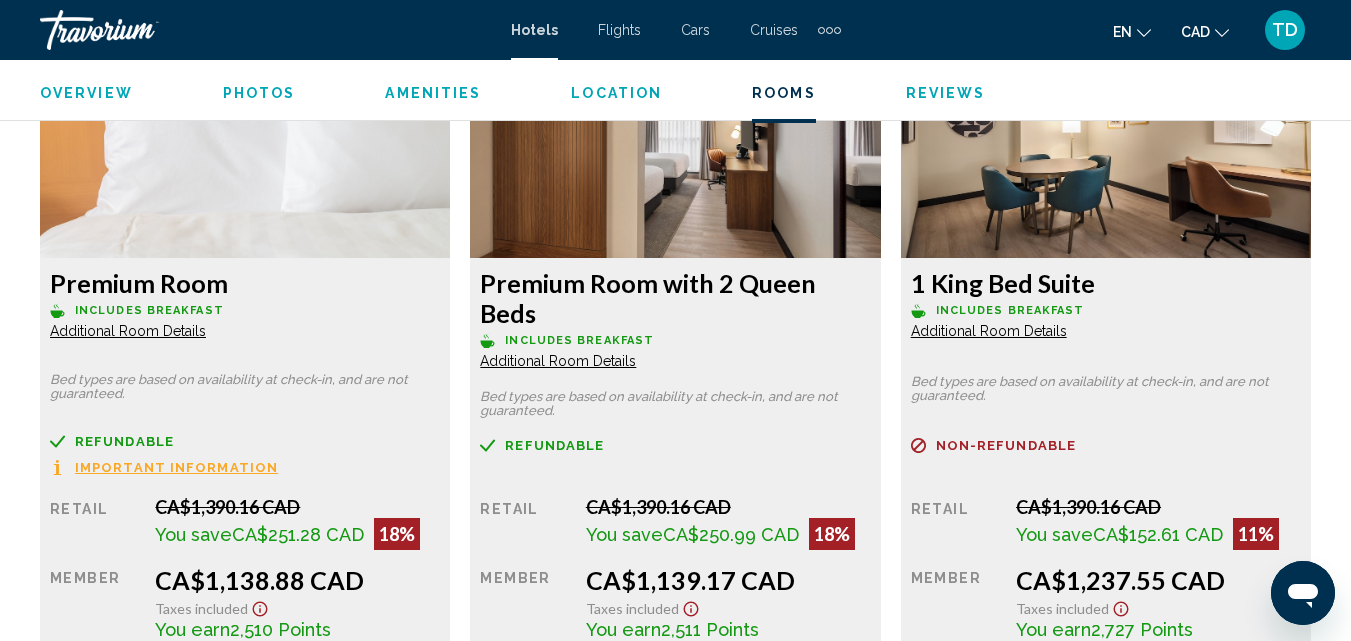 scroll, scrollTop: 3214, scrollLeft: 0, axis: vertical 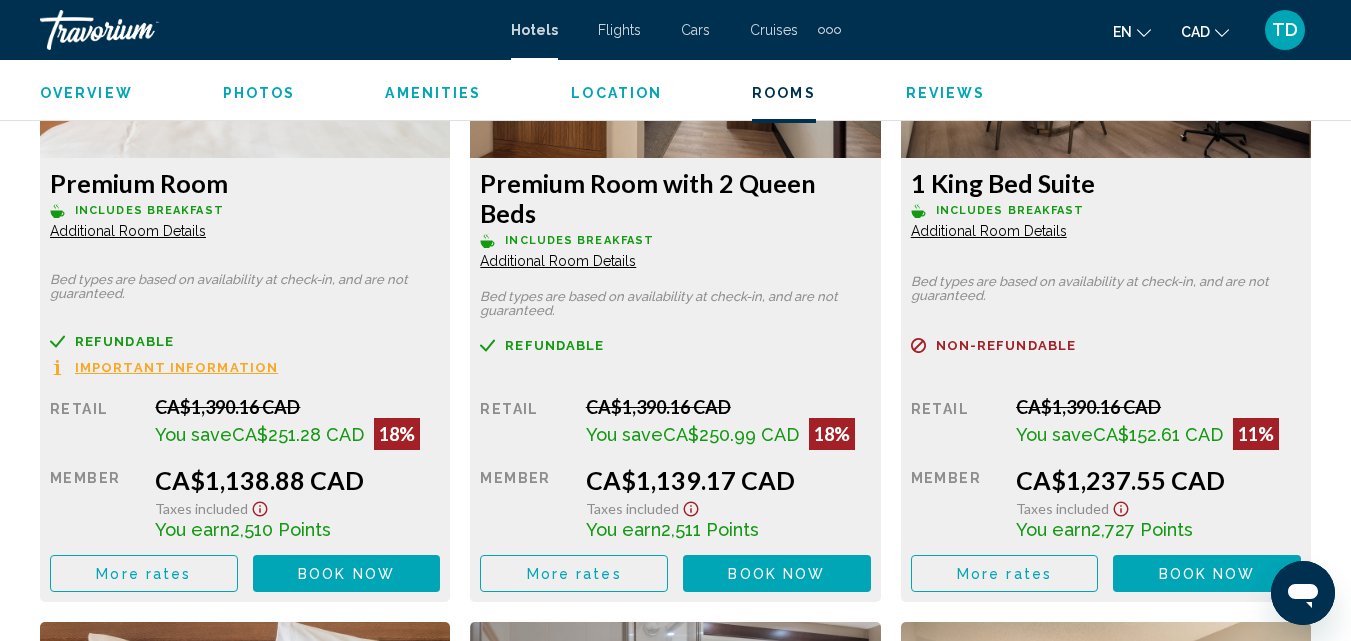 click on "Additional Room Details" at bounding box center [128, 231] 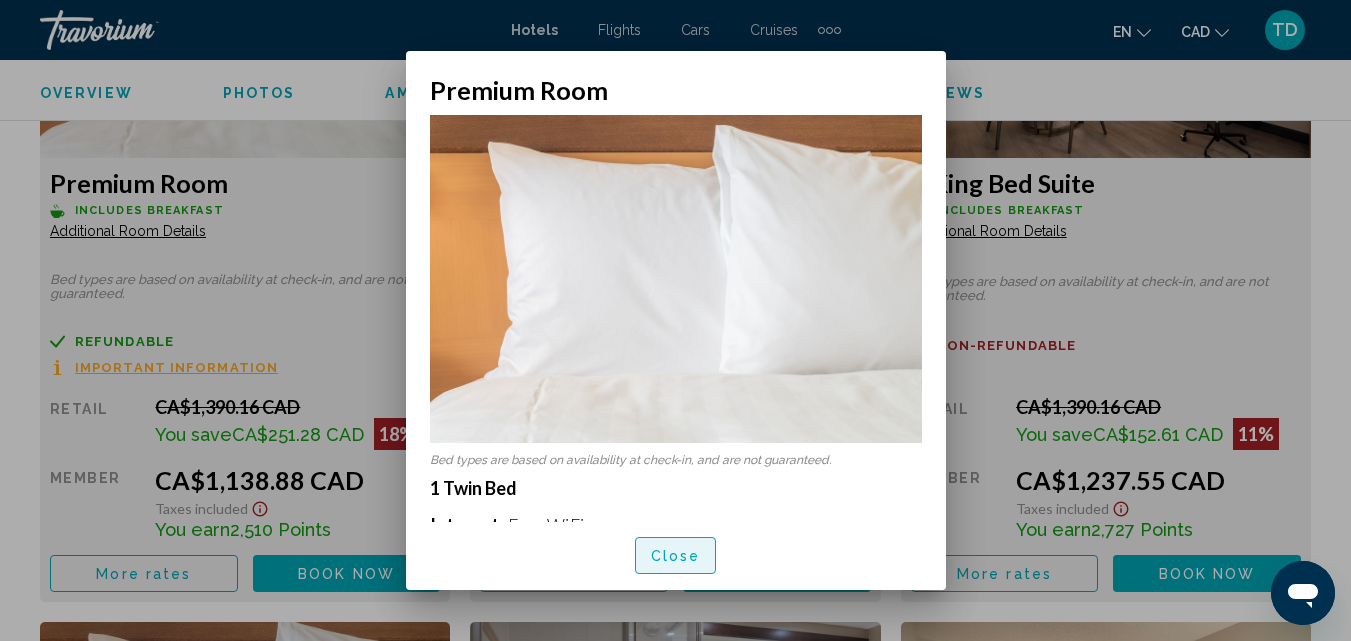 click on "Close" at bounding box center [676, 556] 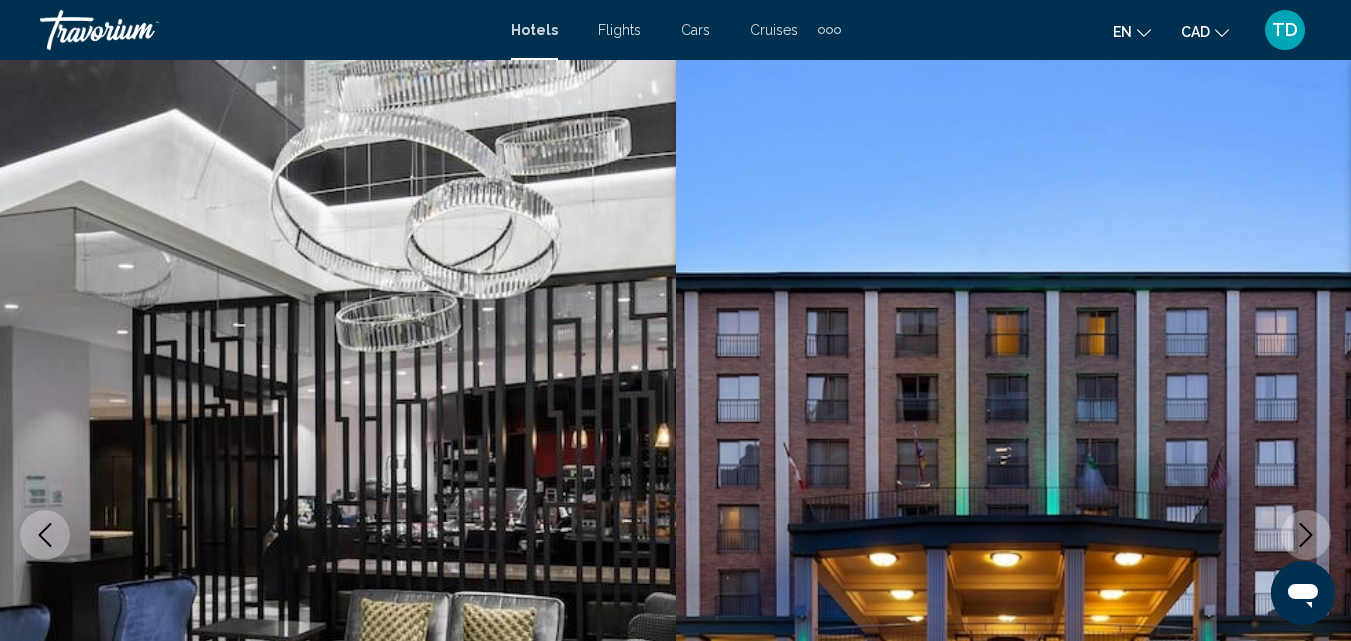 scroll, scrollTop: 3214, scrollLeft: 0, axis: vertical 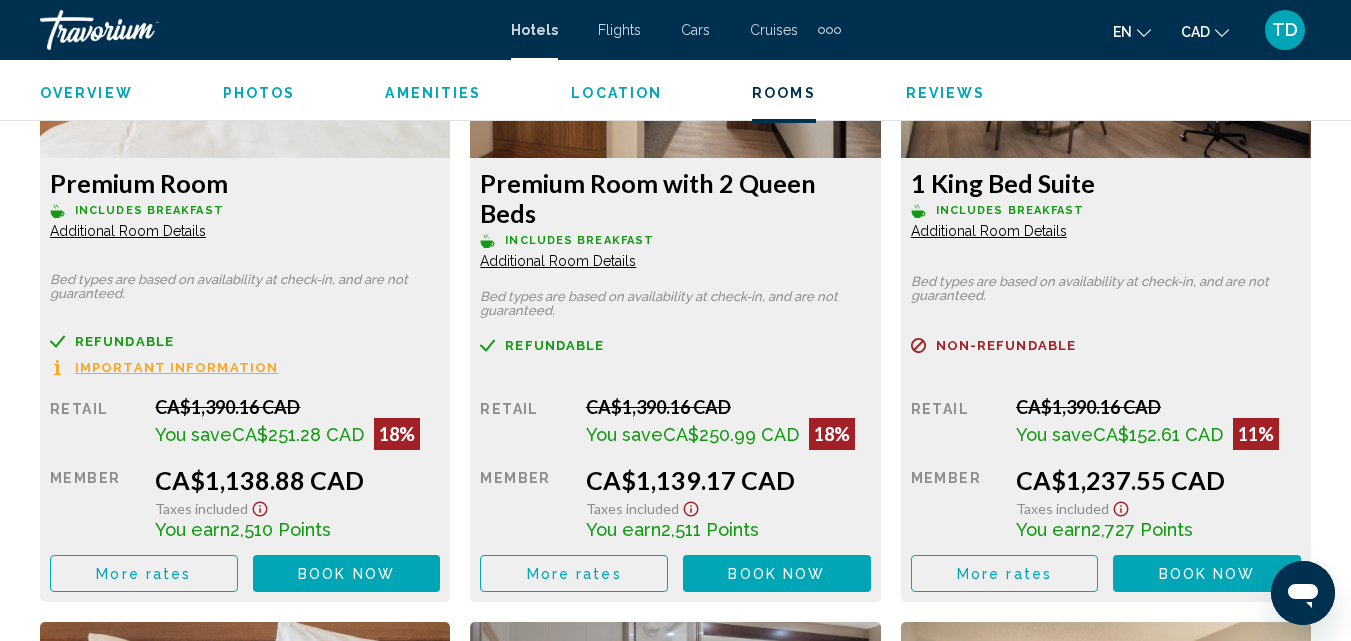 click on "Additional Room Details" at bounding box center [128, 231] 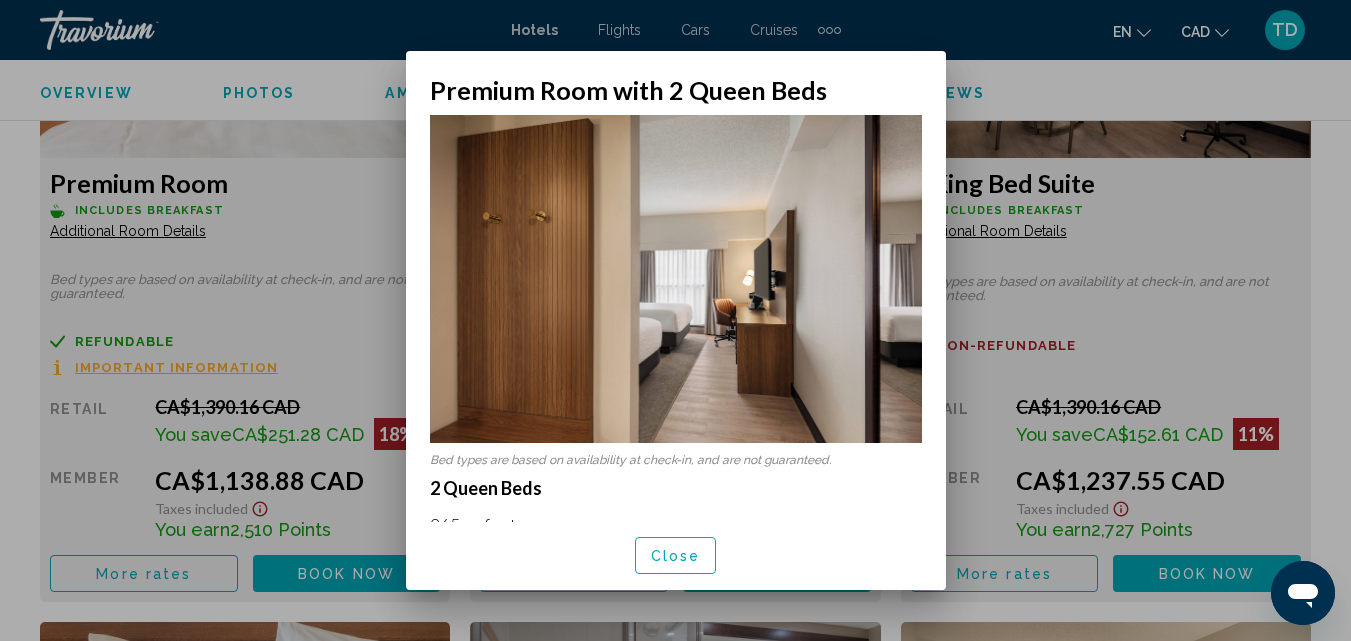 click on "Close" at bounding box center (676, 556) 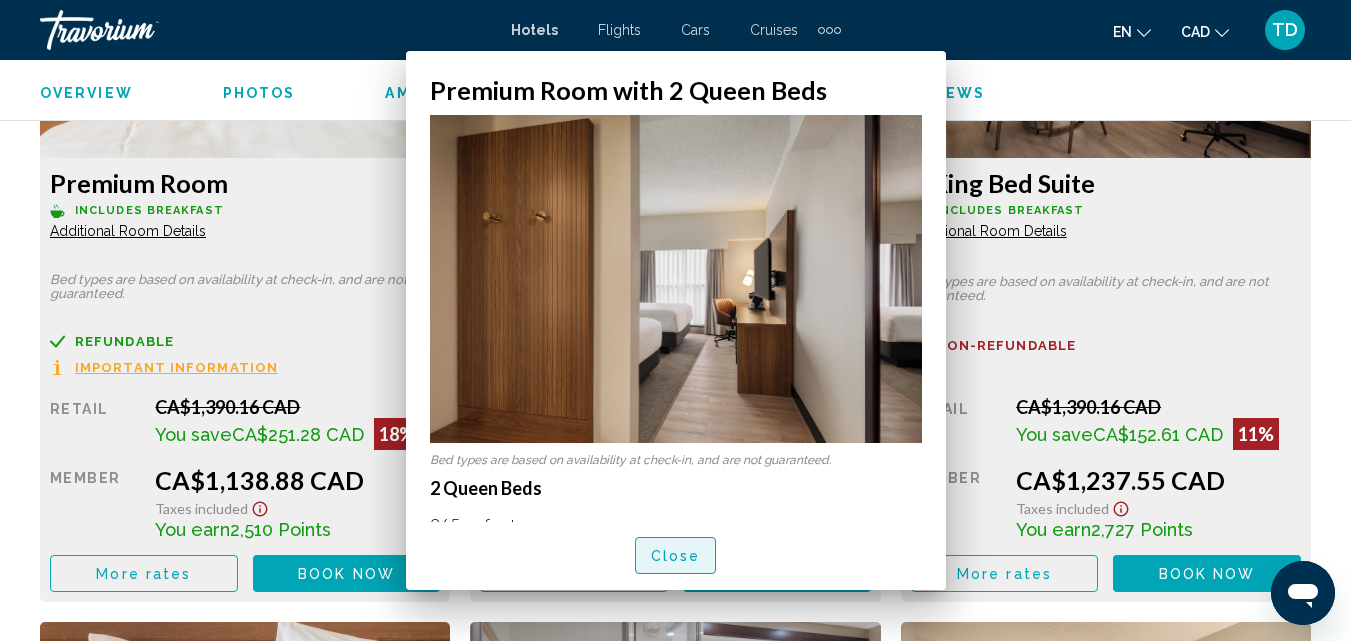 scroll, scrollTop: 3214, scrollLeft: 0, axis: vertical 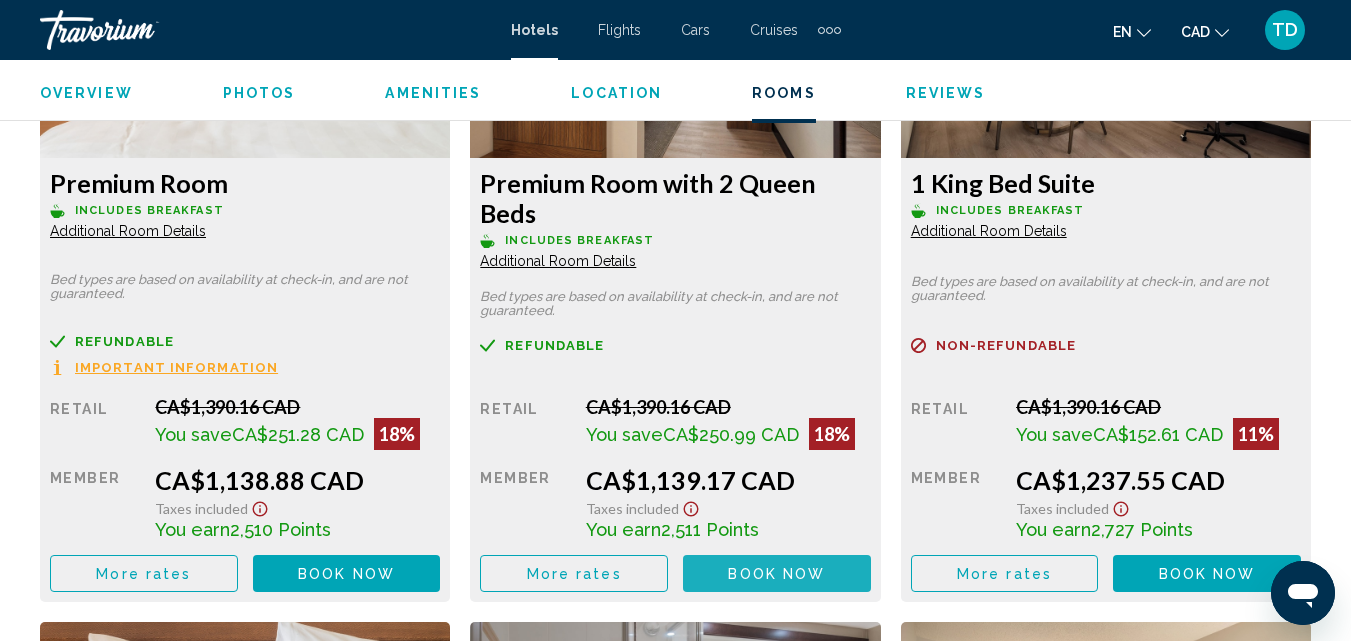 click on "Book now" at bounding box center (776, 574) 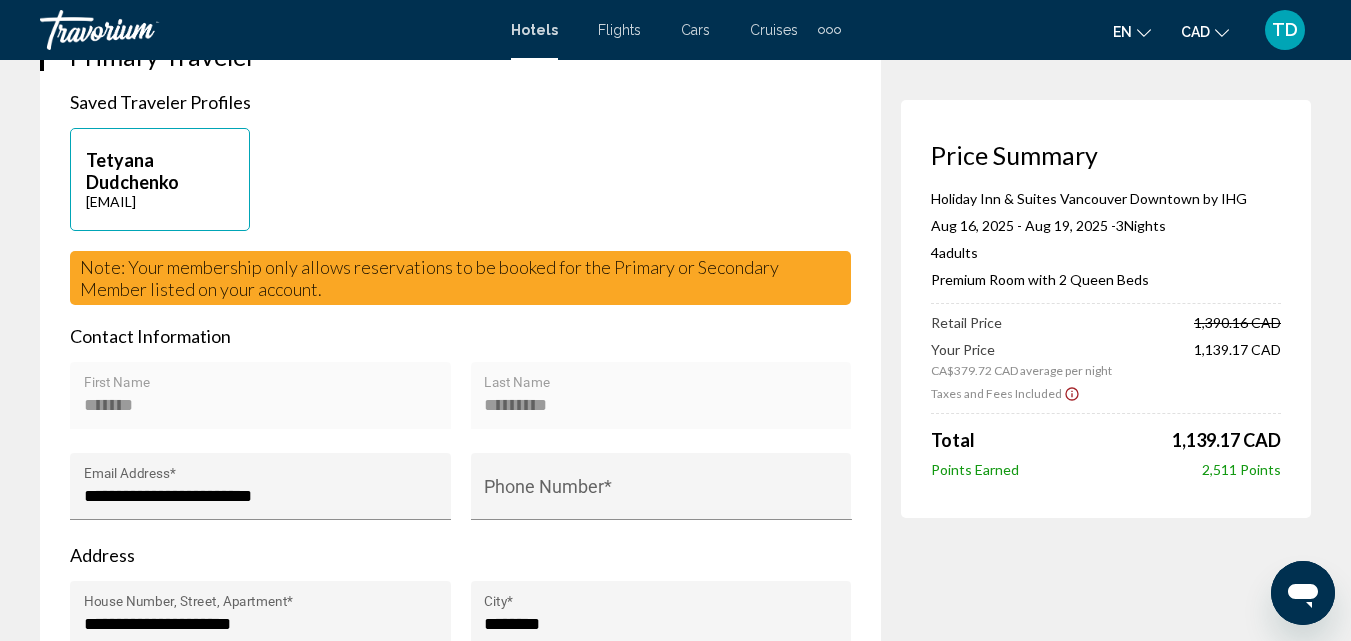 scroll, scrollTop: 600, scrollLeft: 0, axis: vertical 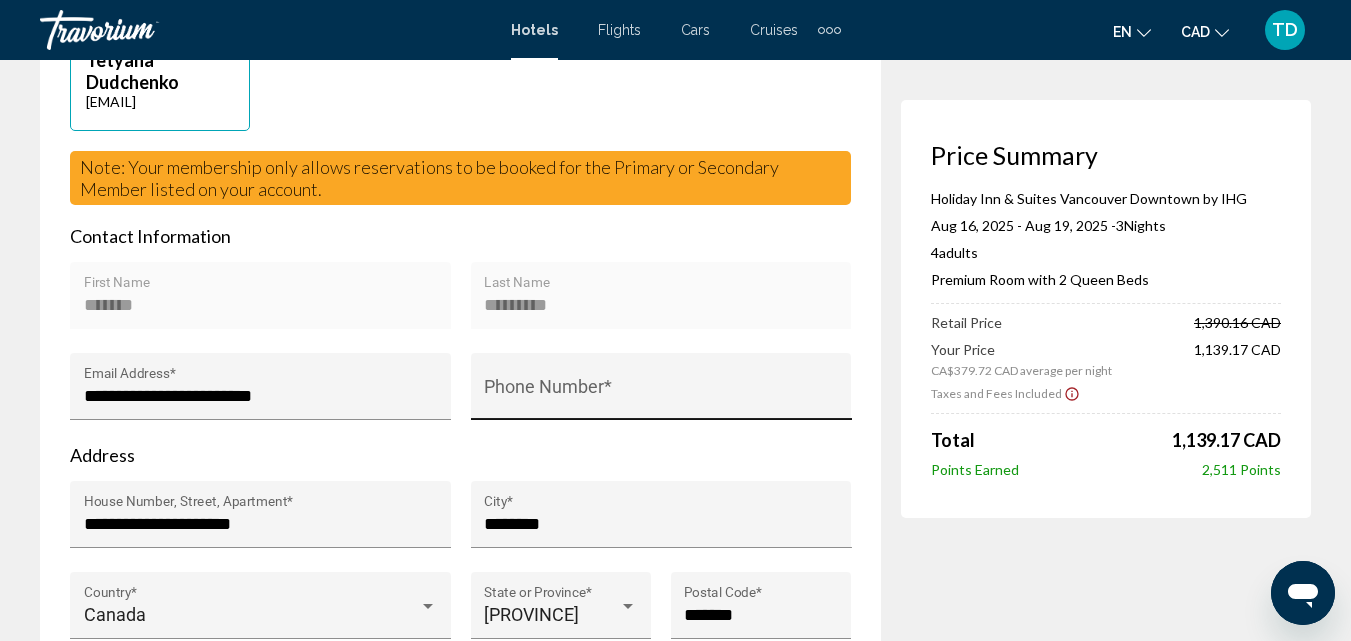click on "Phone Number  *" at bounding box center (661, 396) 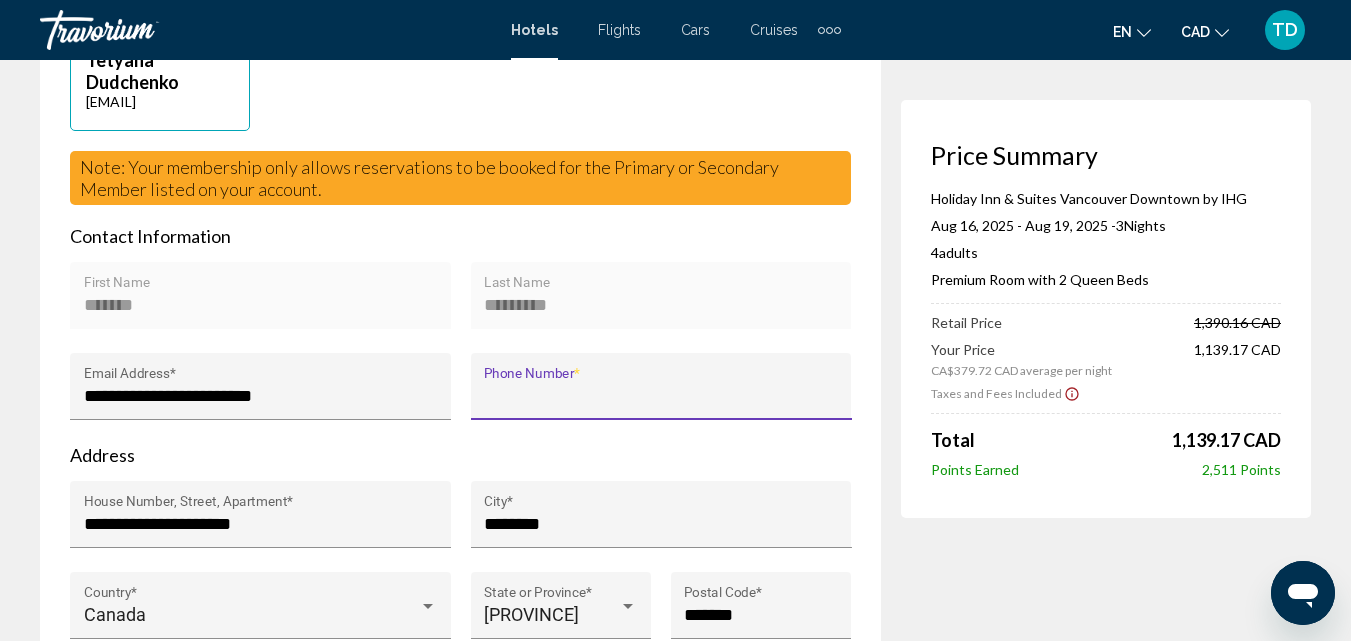 type on "**********" 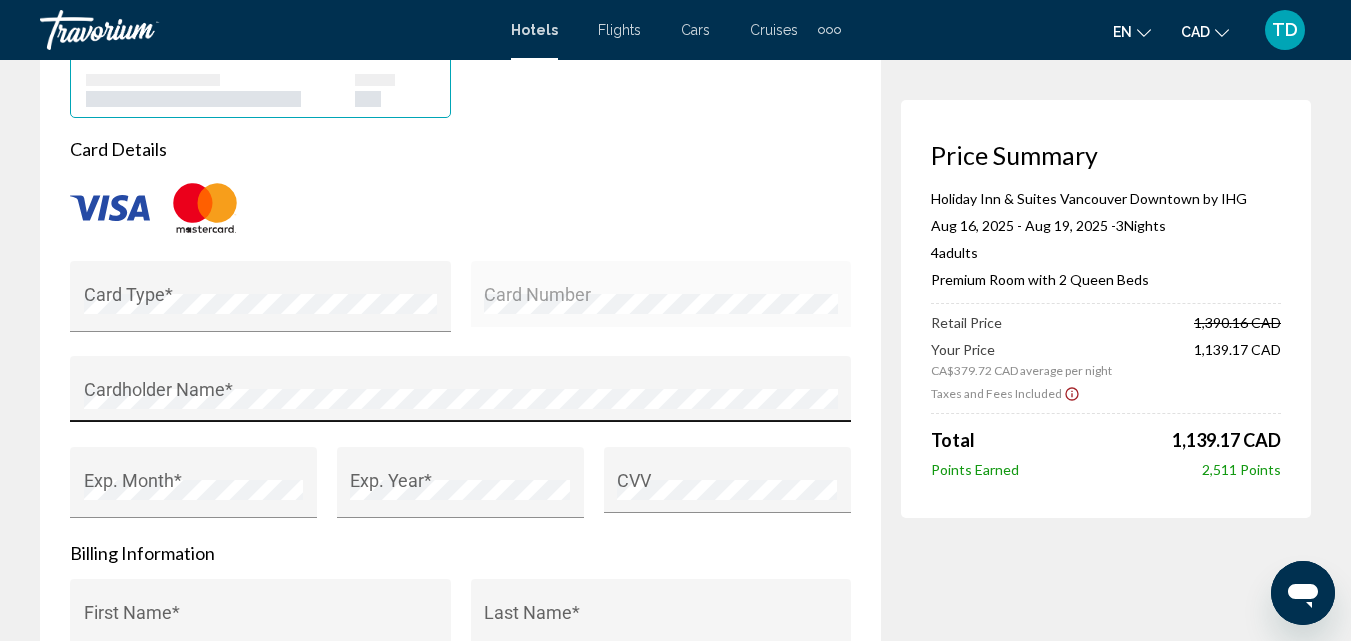 scroll, scrollTop: 1800, scrollLeft: 0, axis: vertical 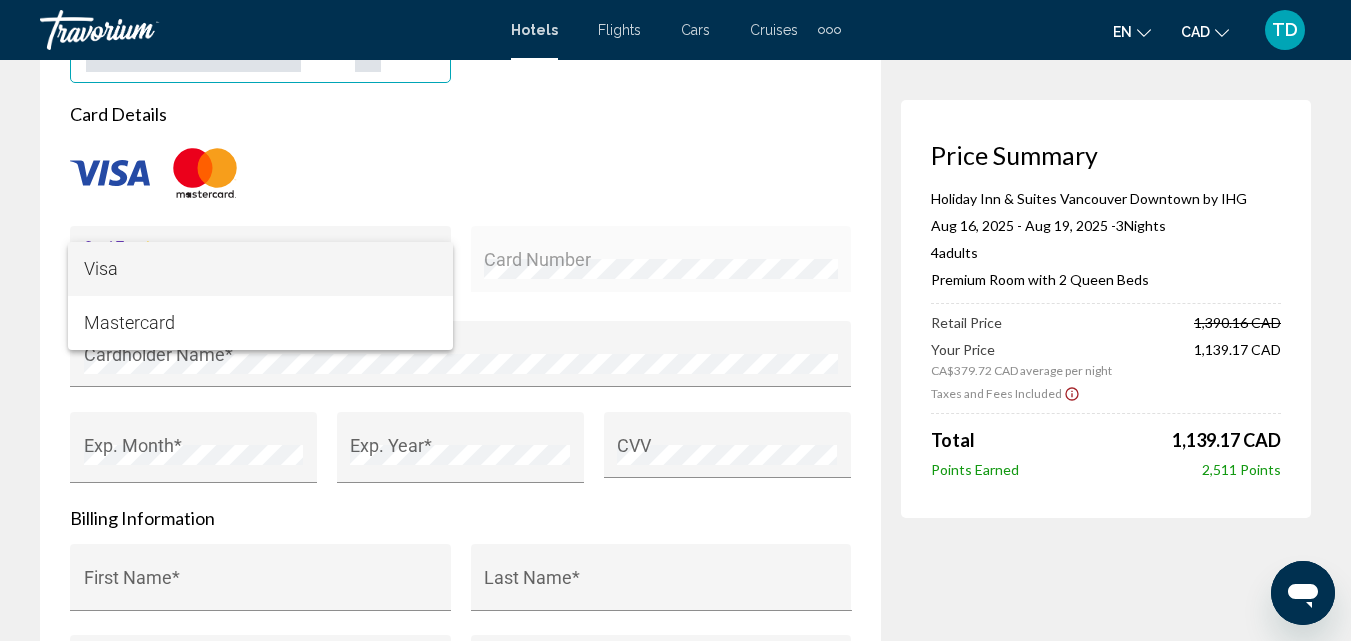 click on "Visa" at bounding box center [261, 269] 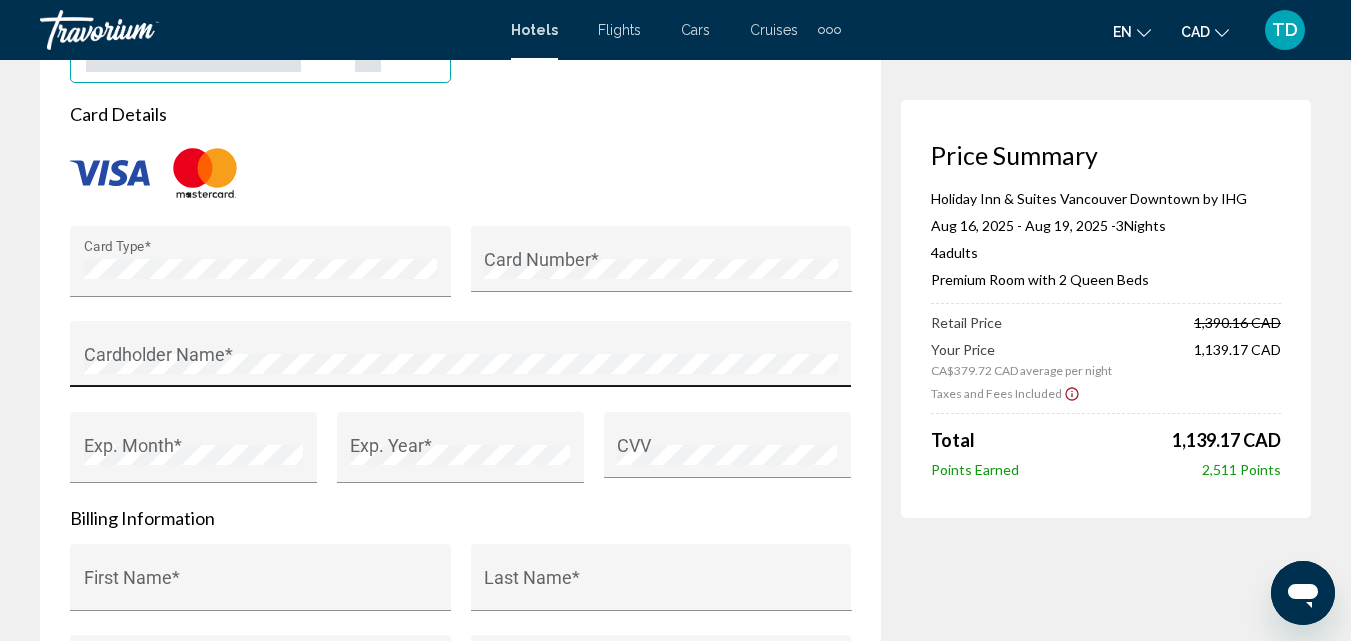 click on "Cardholder Name  *" at bounding box center [461, 360] 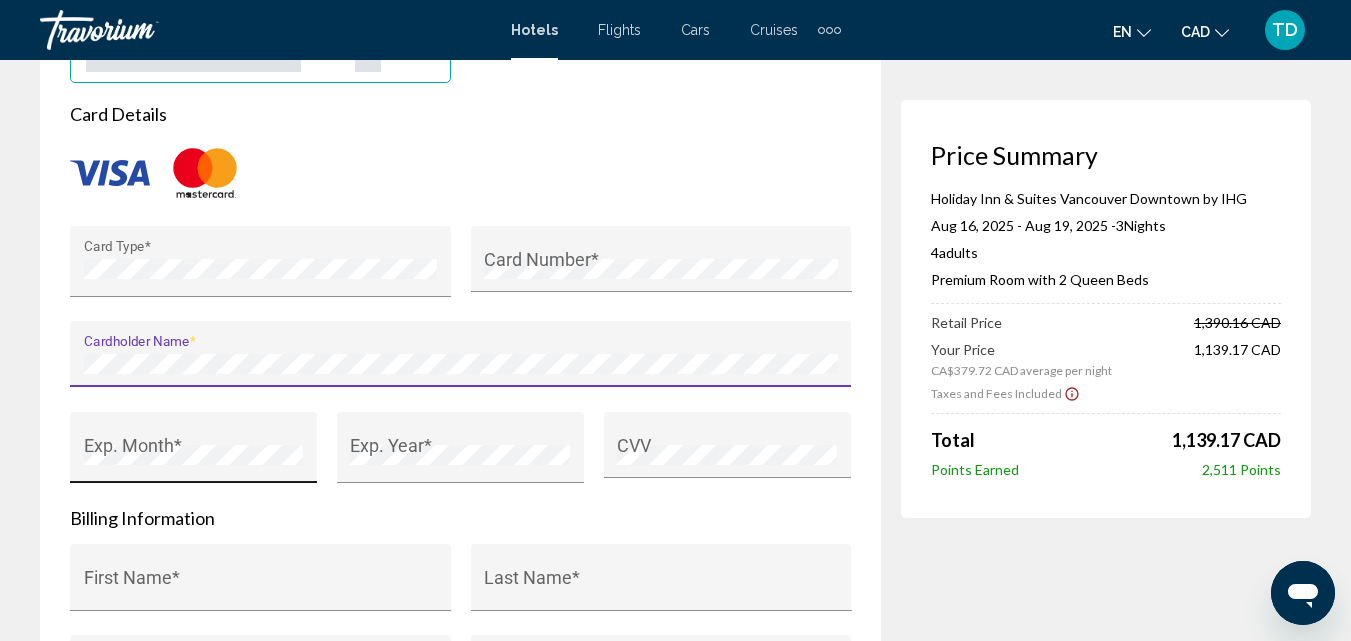 click on "Exp. Month  *" at bounding box center (194, 454) 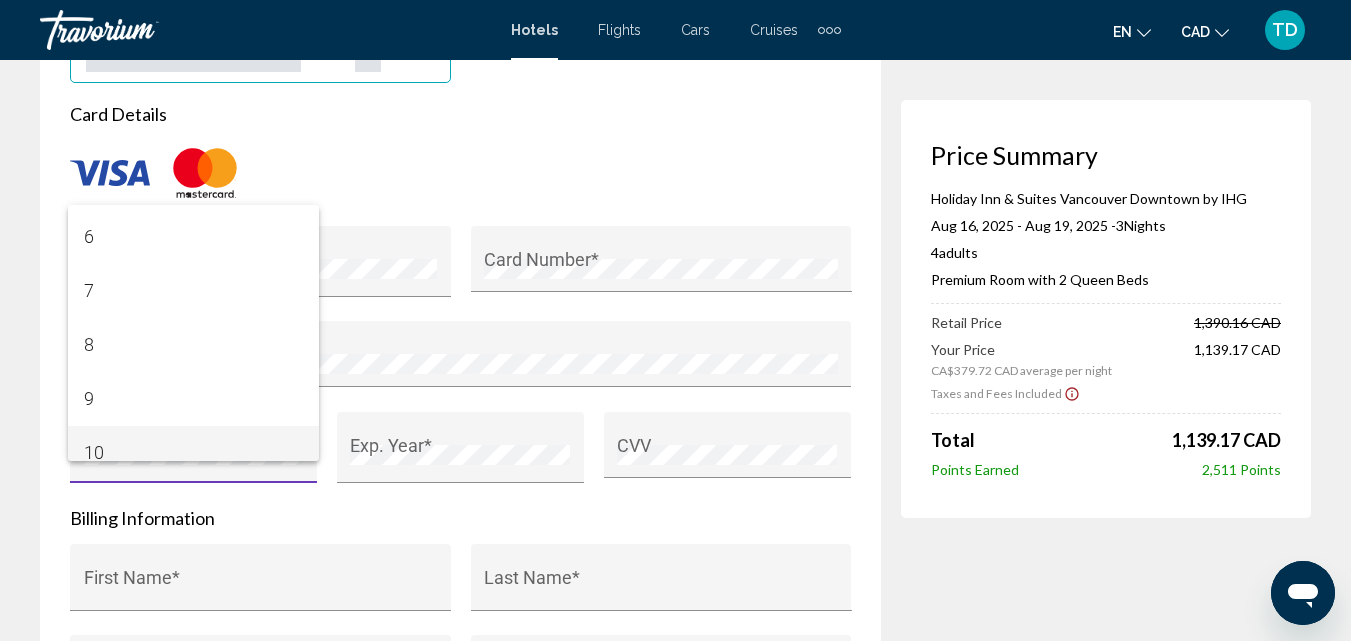 scroll, scrollTop: 300, scrollLeft: 0, axis: vertical 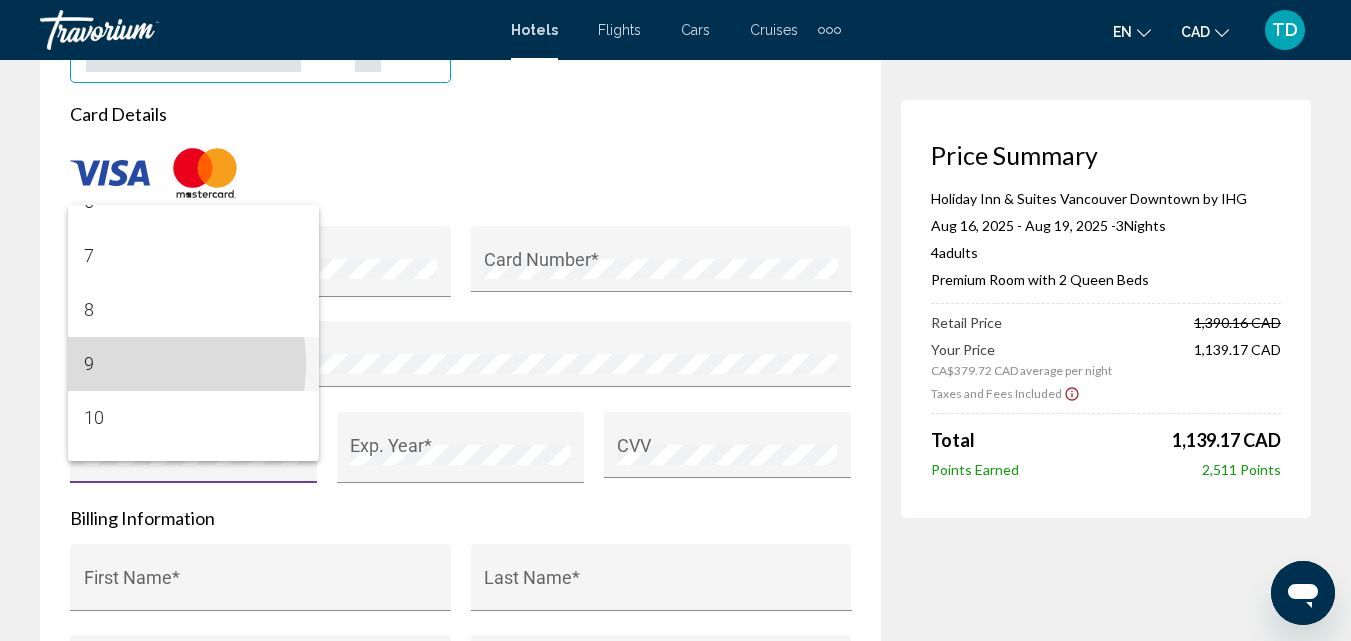click on "9" at bounding box center [194, 364] 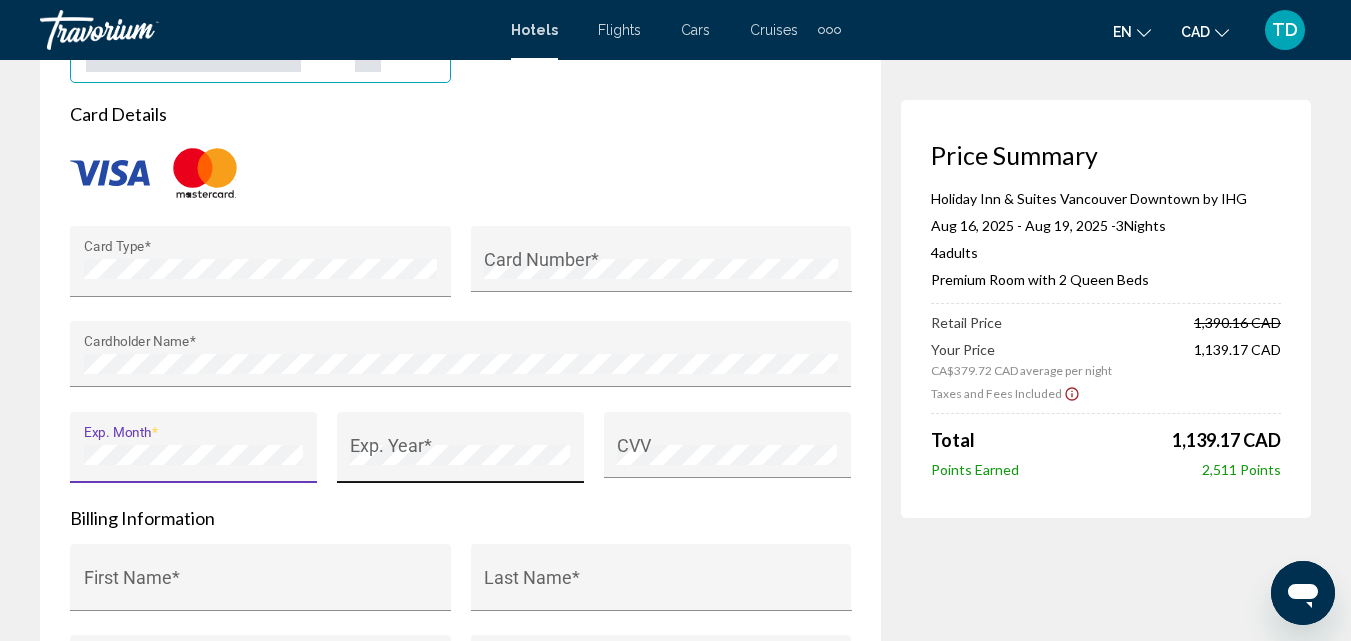 click on "Exp. Year  *" at bounding box center (460, 454) 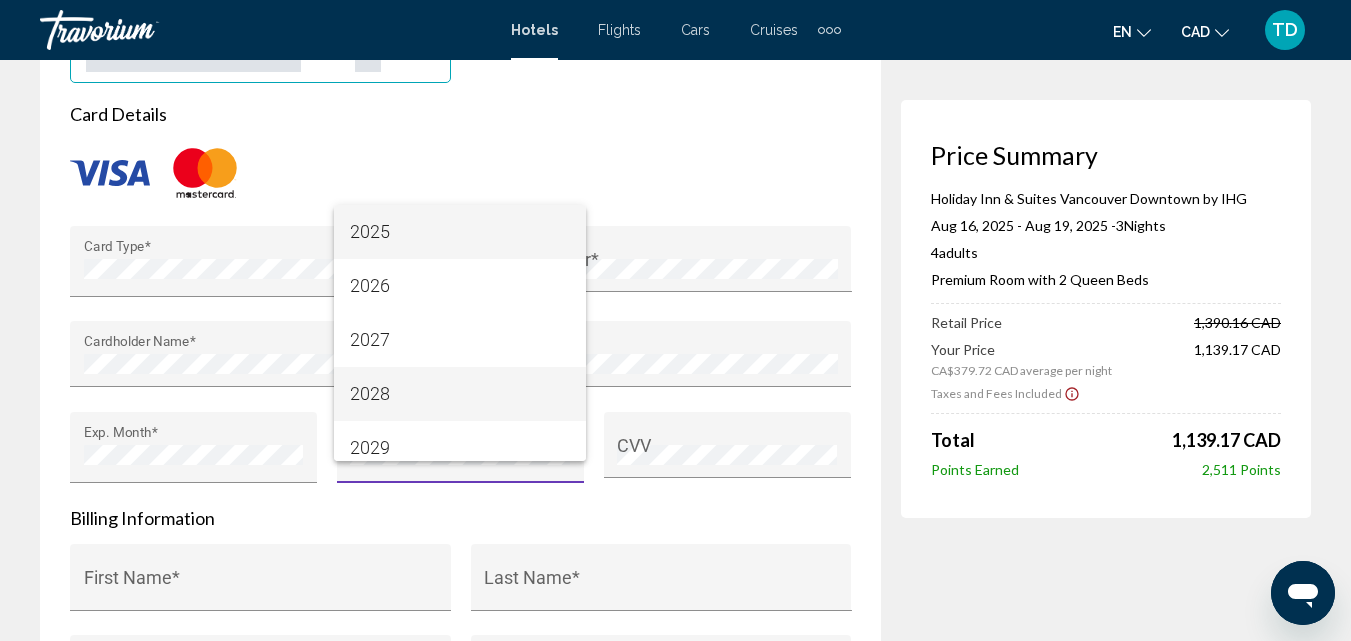 click on "2028" at bounding box center [460, 394] 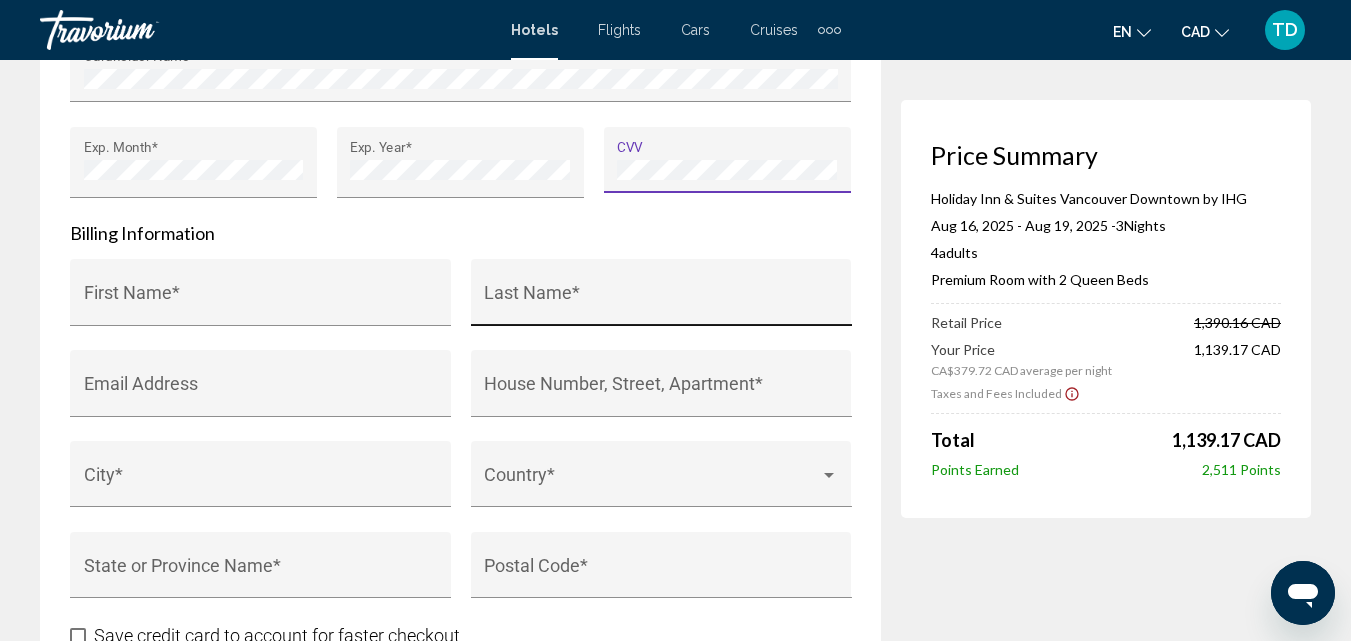 scroll, scrollTop: 2100, scrollLeft: 0, axis: vertical 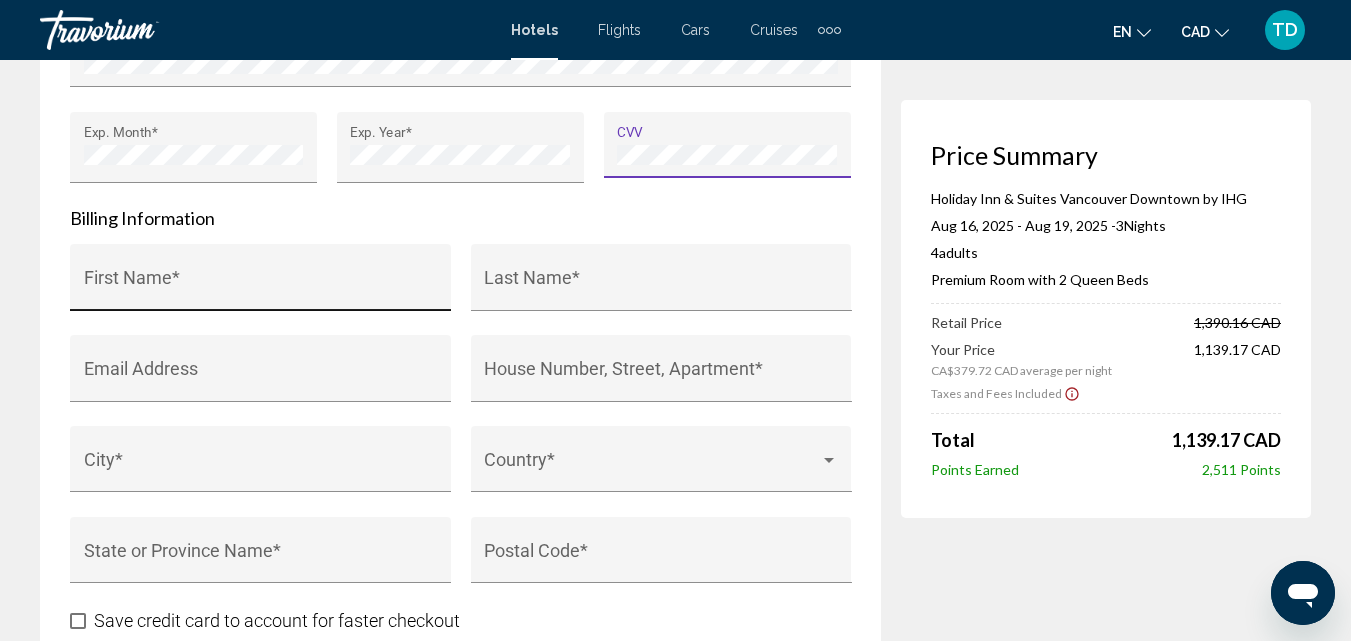 click on "First Name  *" at bounding box center [261, 287] 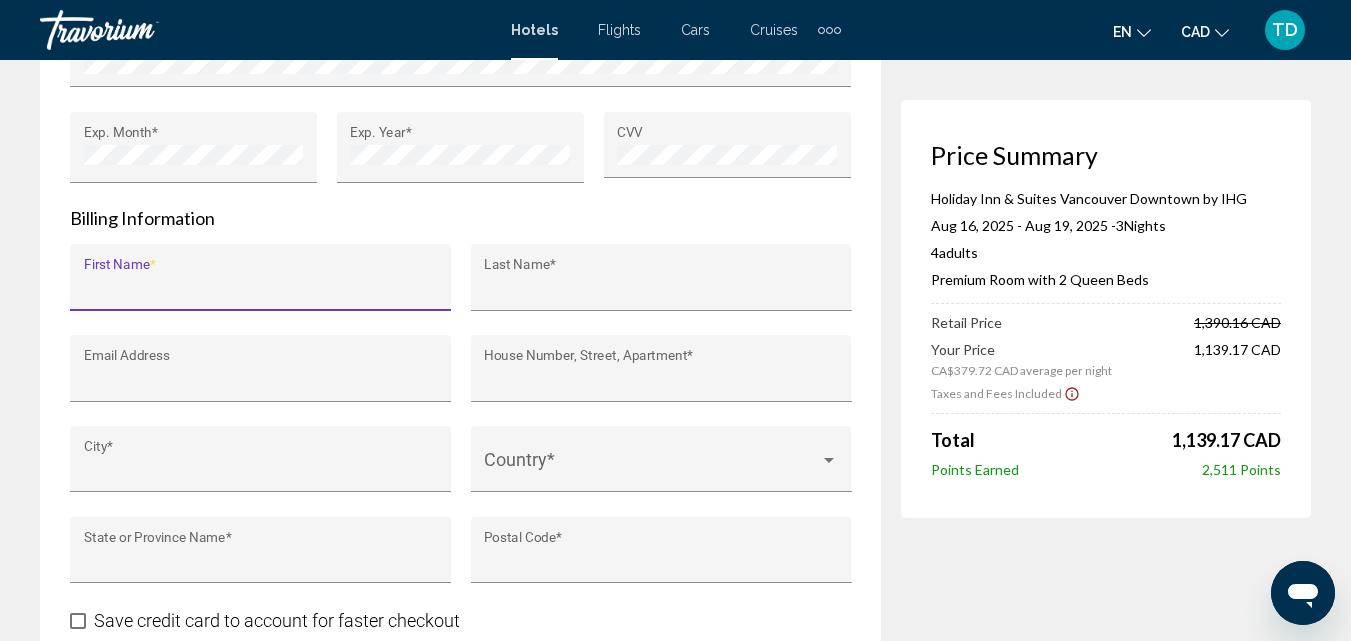type on "*******" 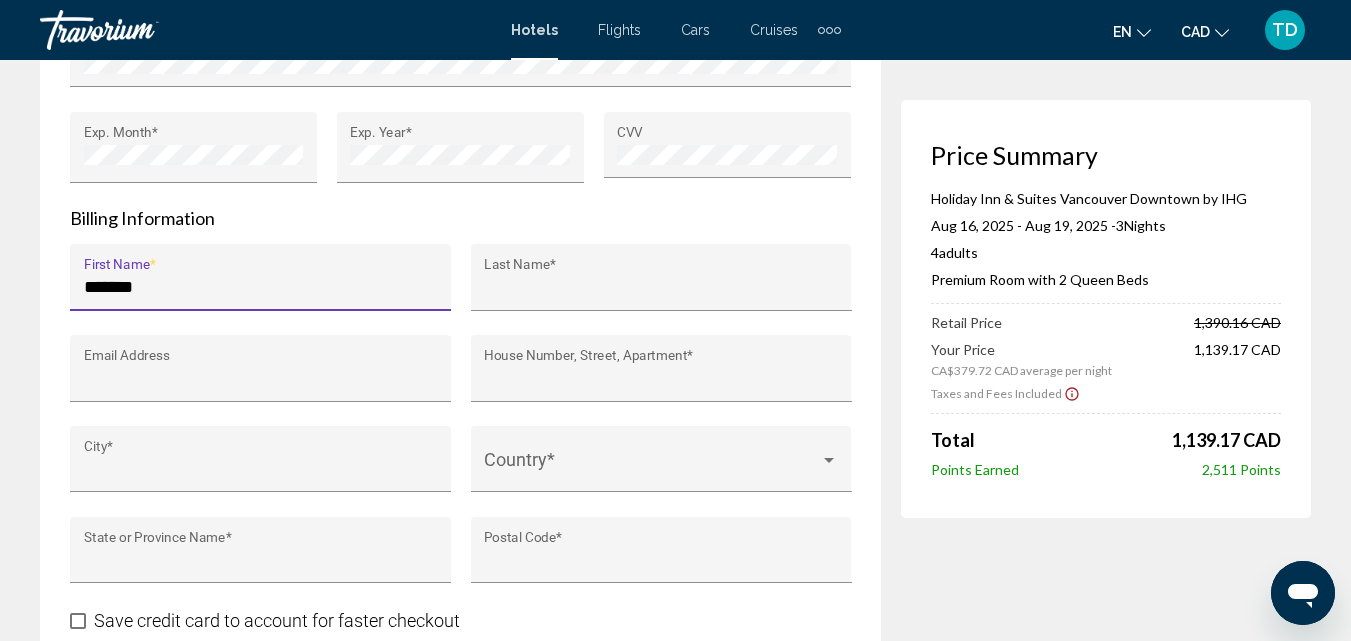 type on "*********" 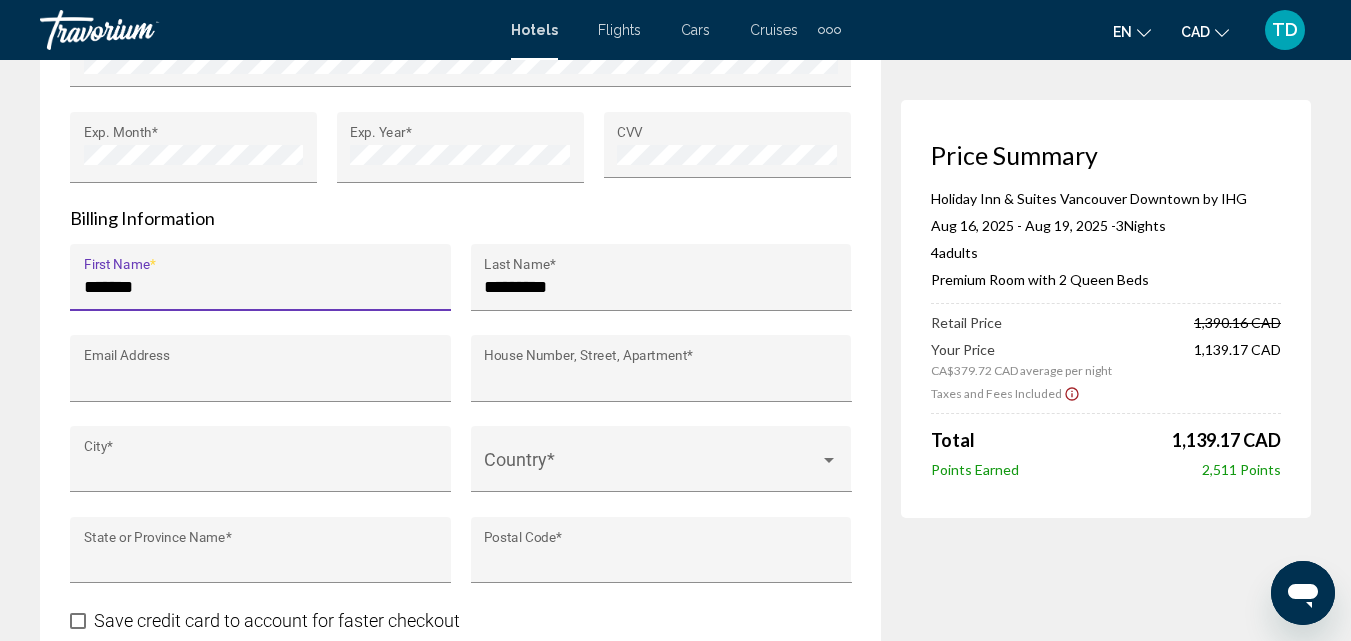 type on "**********" 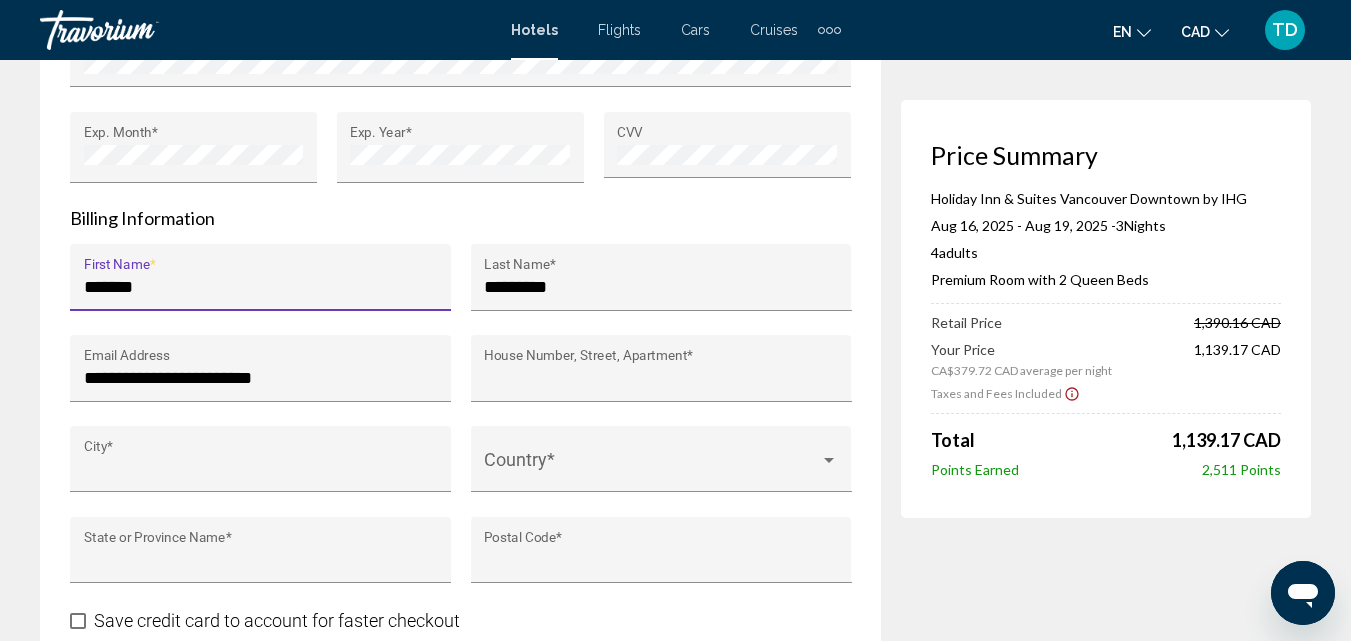 type on "**********" 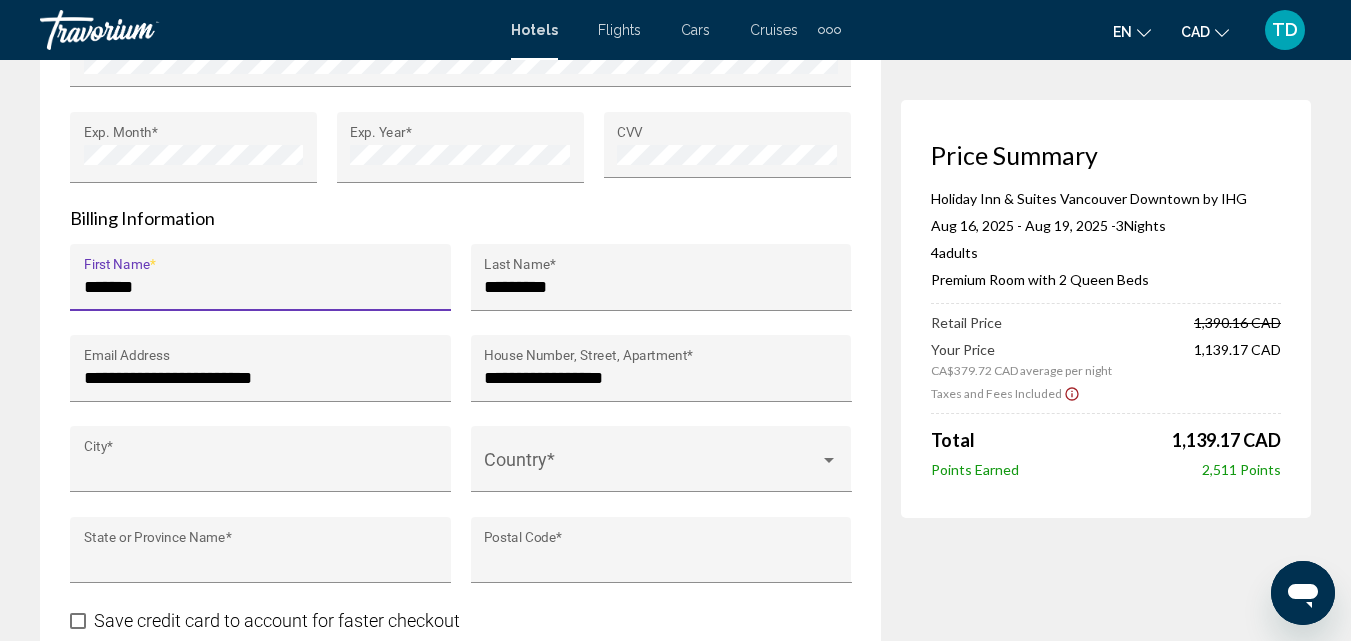 type on "********" 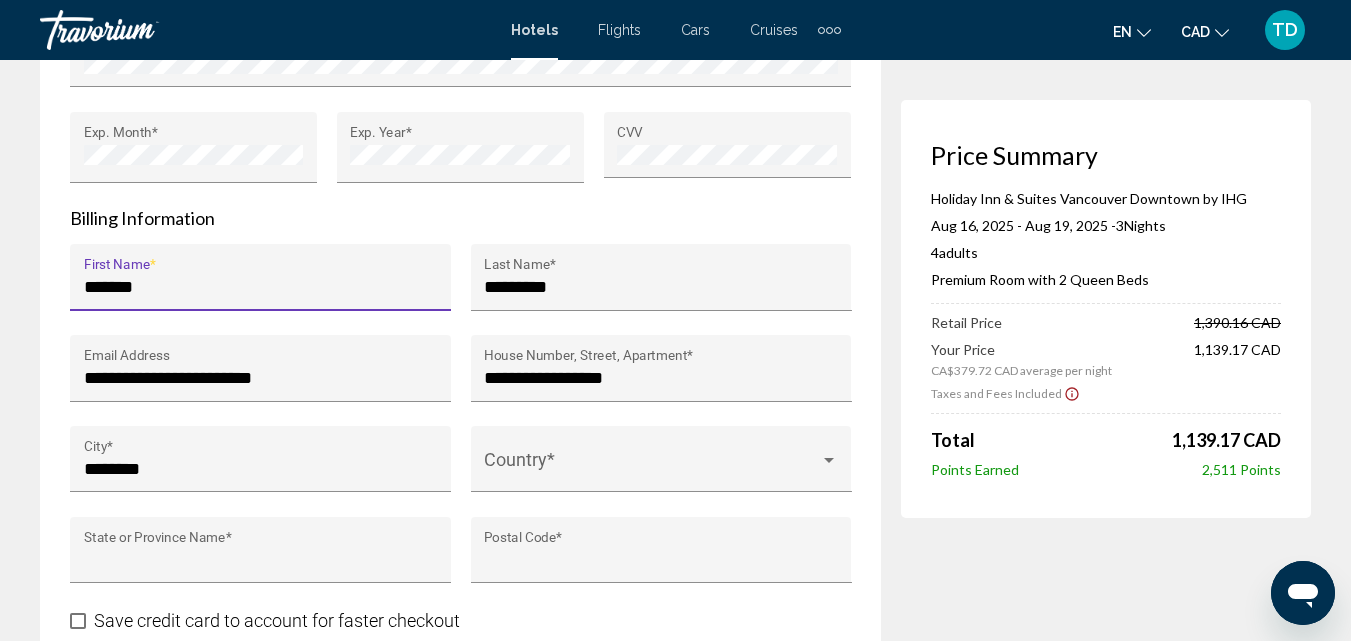 type on "**" 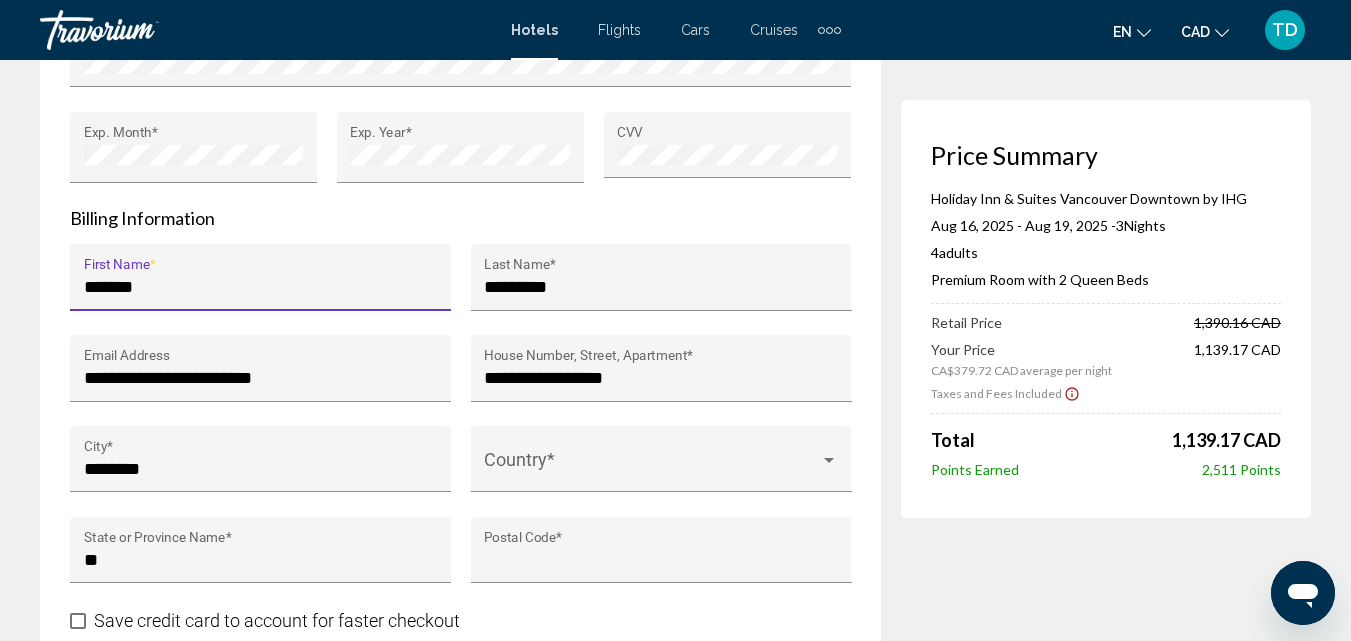type on "*******" 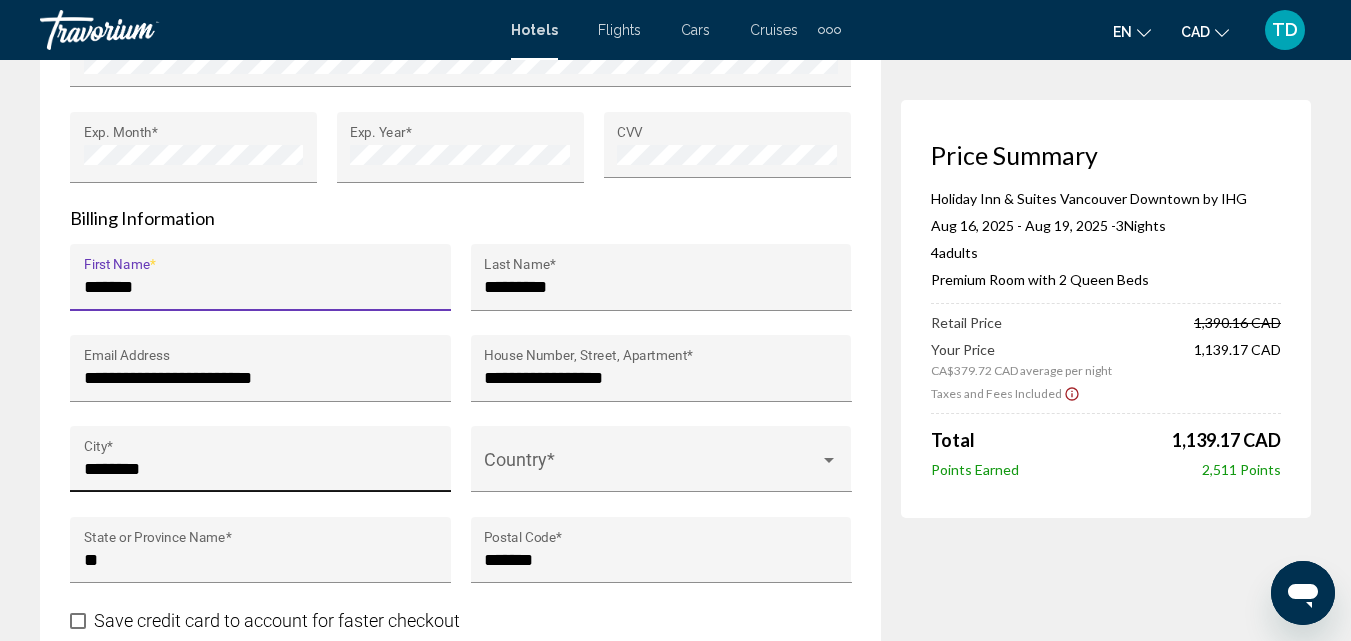 scroll, scrollTop: 2200, scrollLeft: 0, axis: vertical 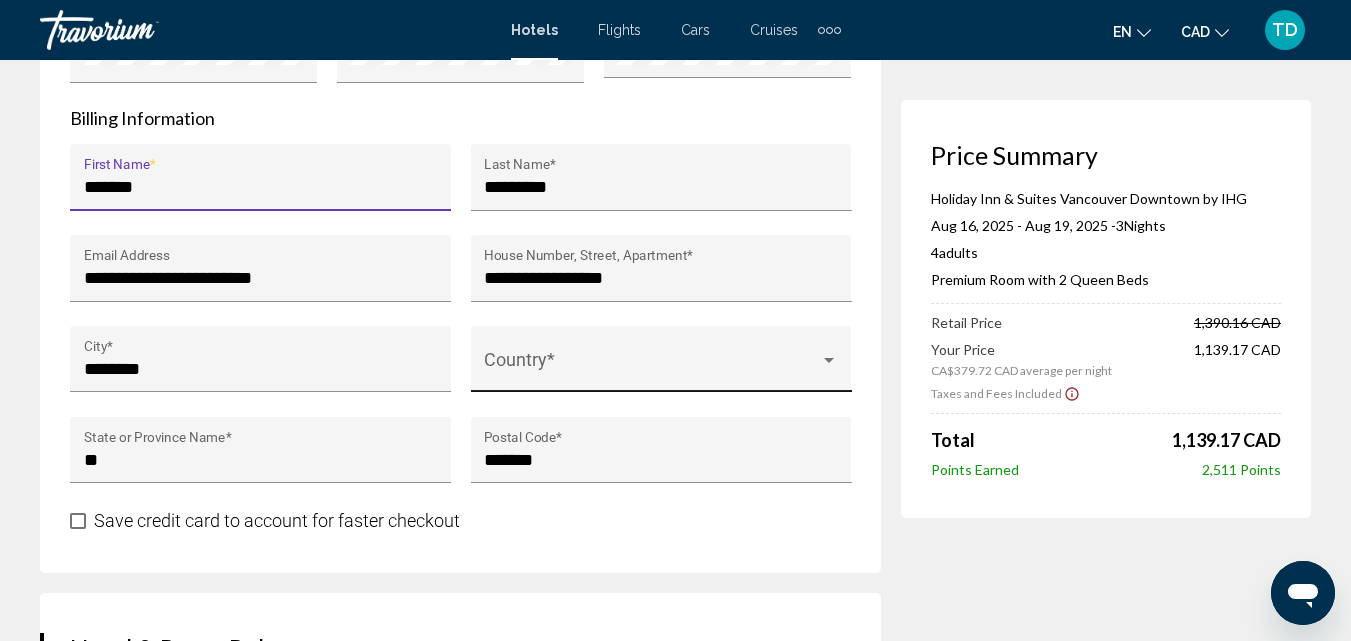 click at bounding box center (652, 369) 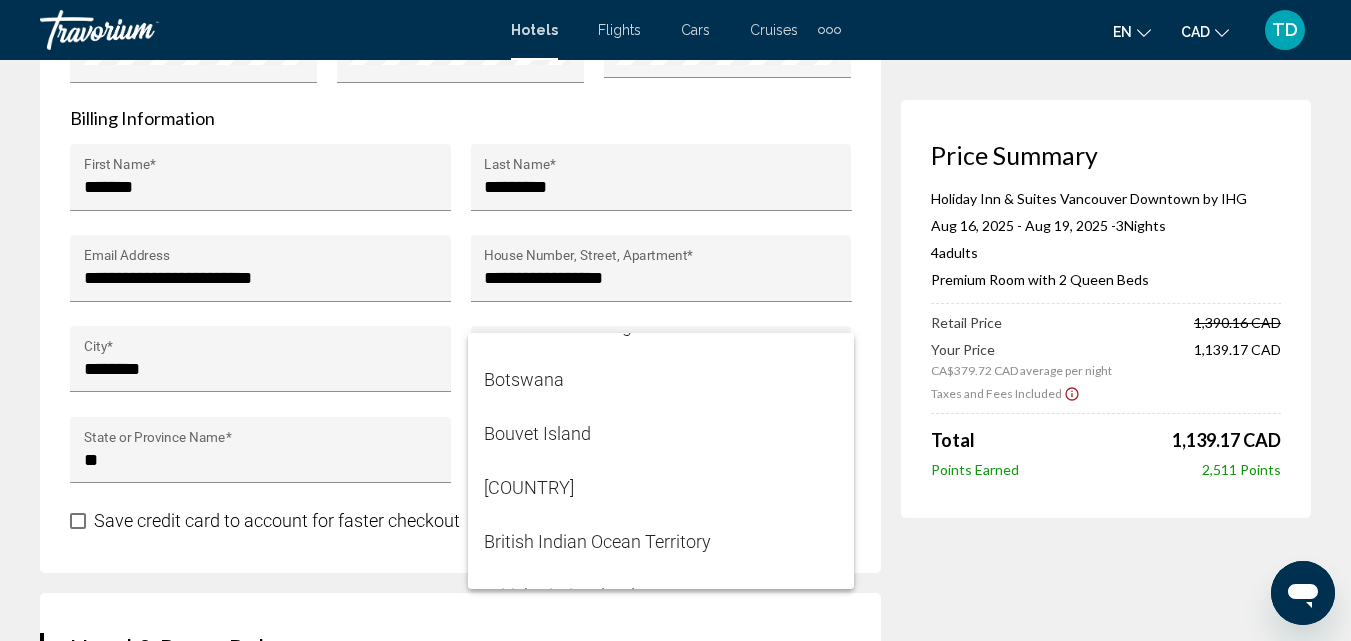 scroll, scrollTop: 2000, scrollLeft: 0, axis: vertical 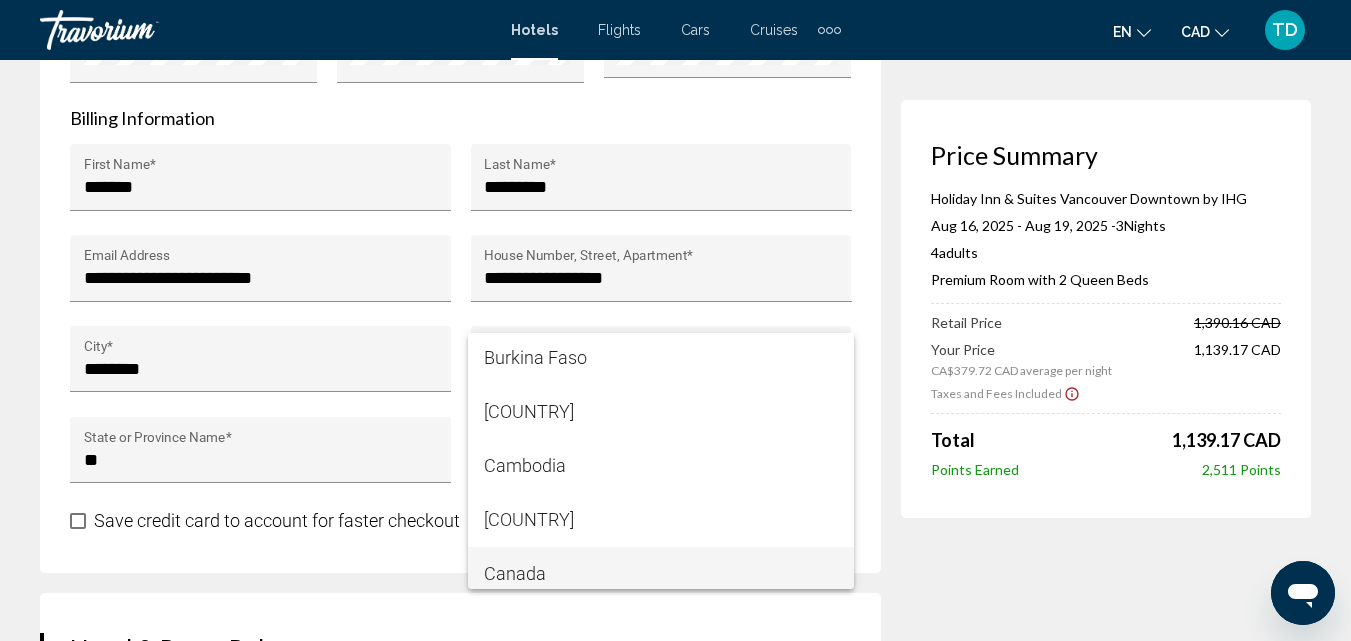 click on "Canada" at bounding box center [661, 574] 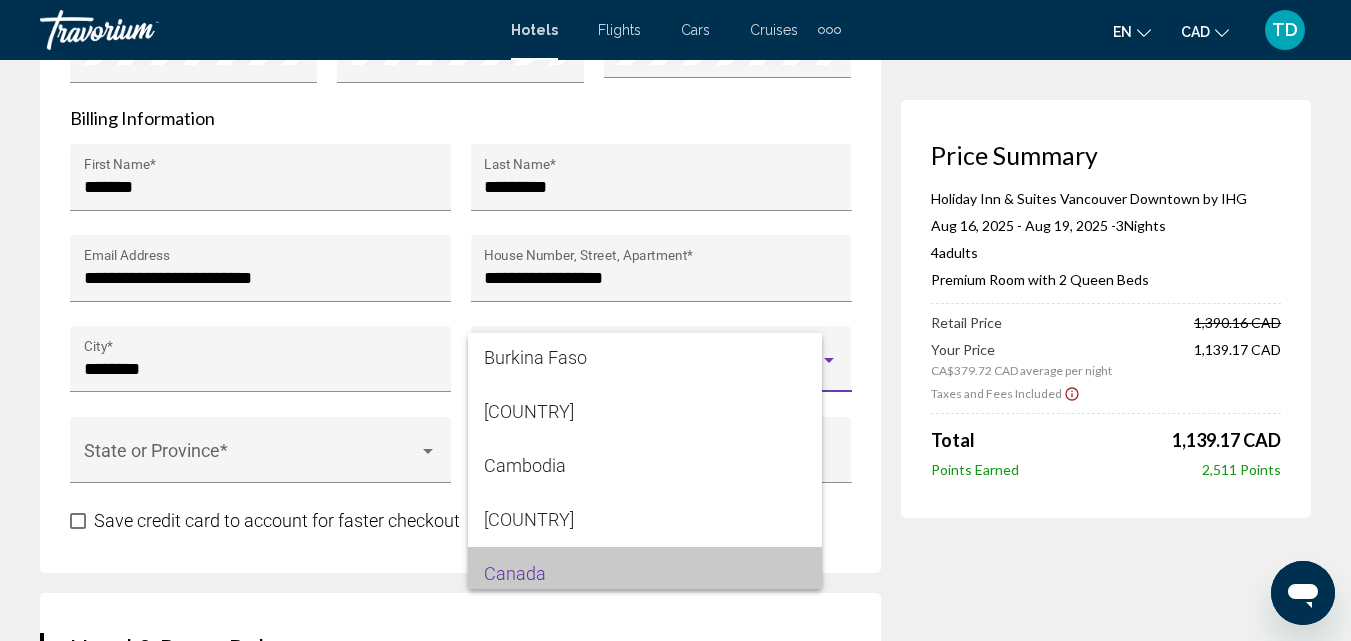 scroll, scrollTop: 2012, scrollLeft: 0, axis: vertical 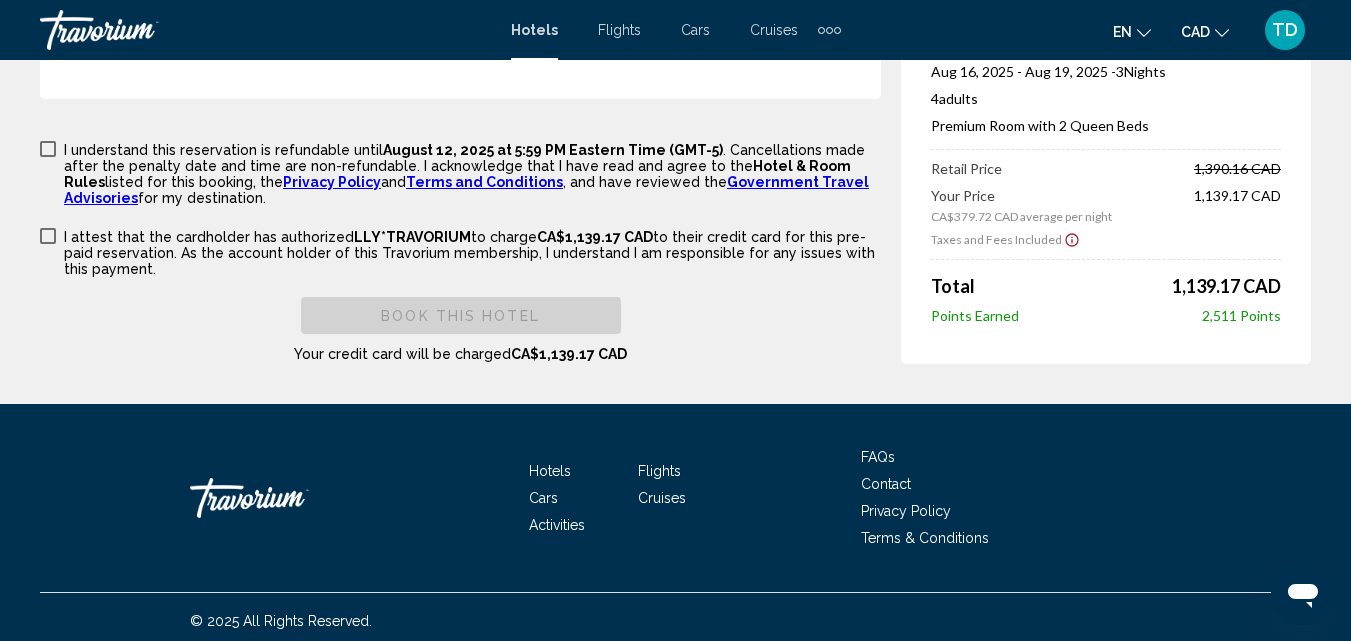 click at bounding box center [48, 149] 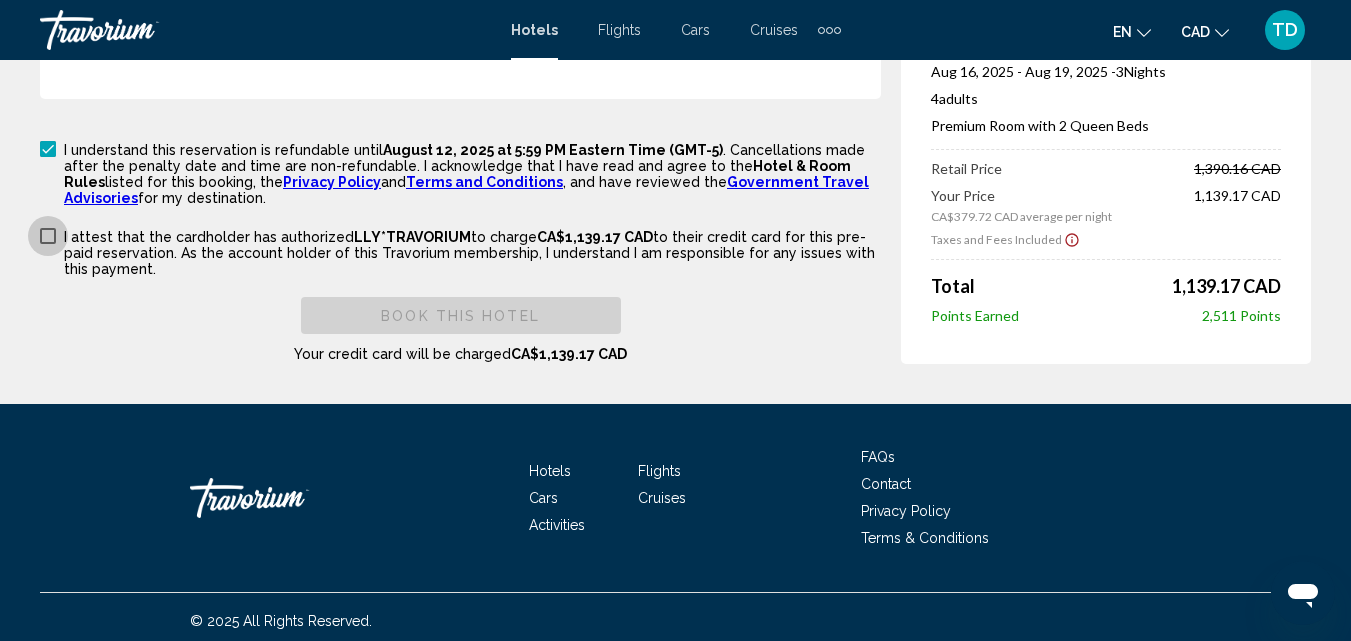 click at bounding box center [48, 236] 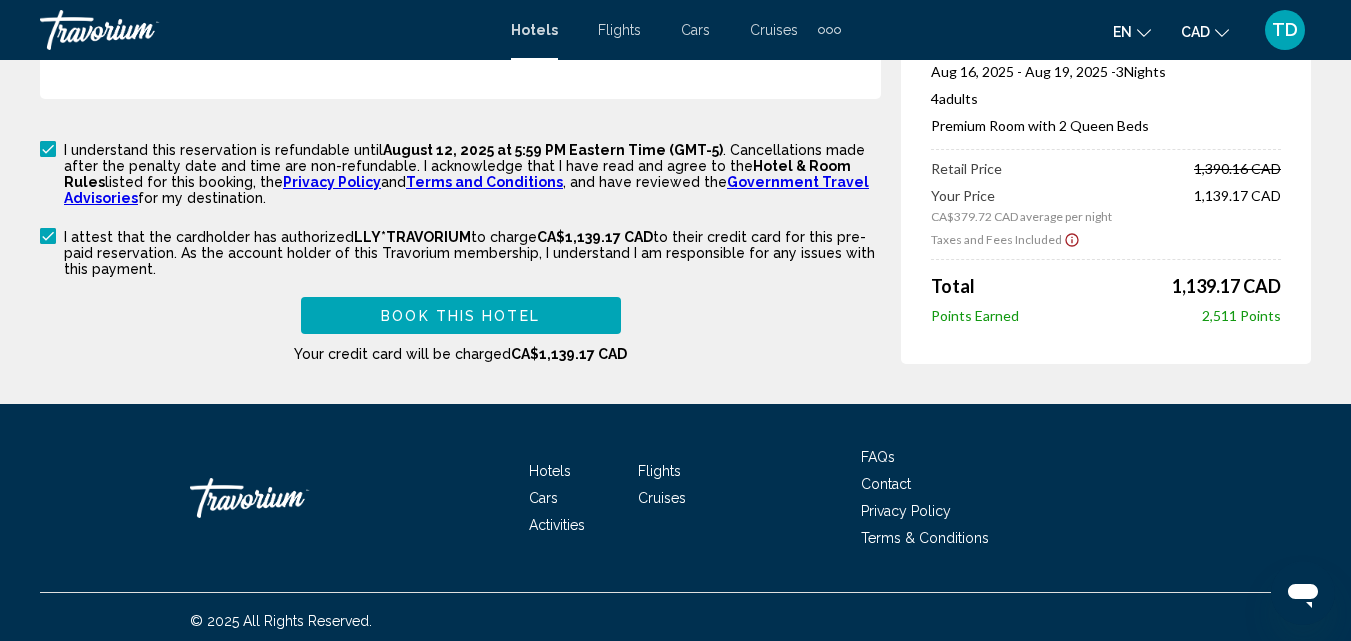 click on "Book this hotel" at bounding box center [460, 316] 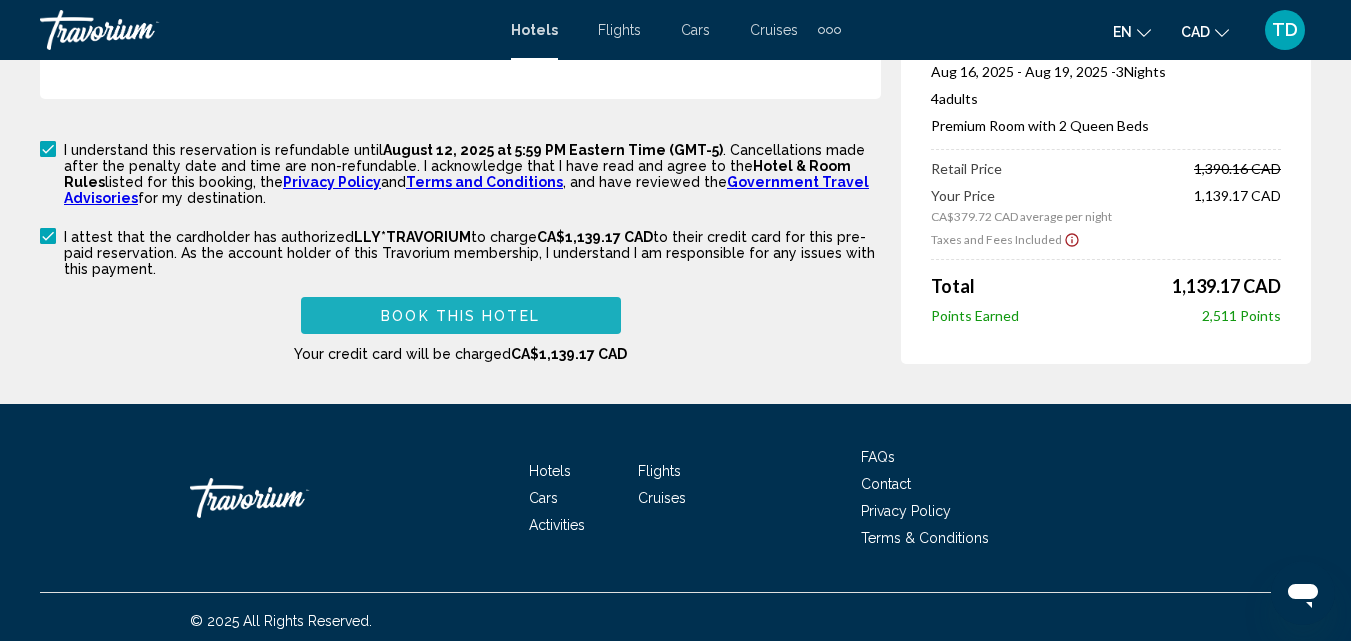 scroll, scrollTop: 1748, scrollLeft: 0, axis: vertical 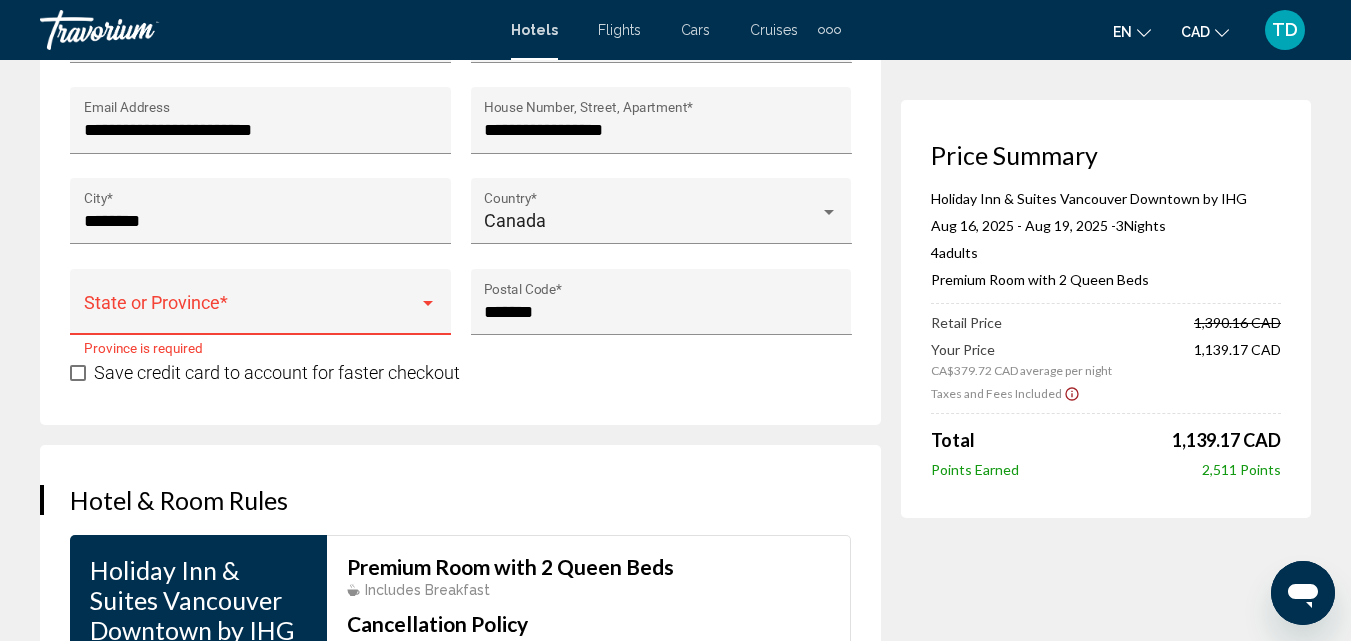 click on "State or Province  *" at bounding box center (261, 308) 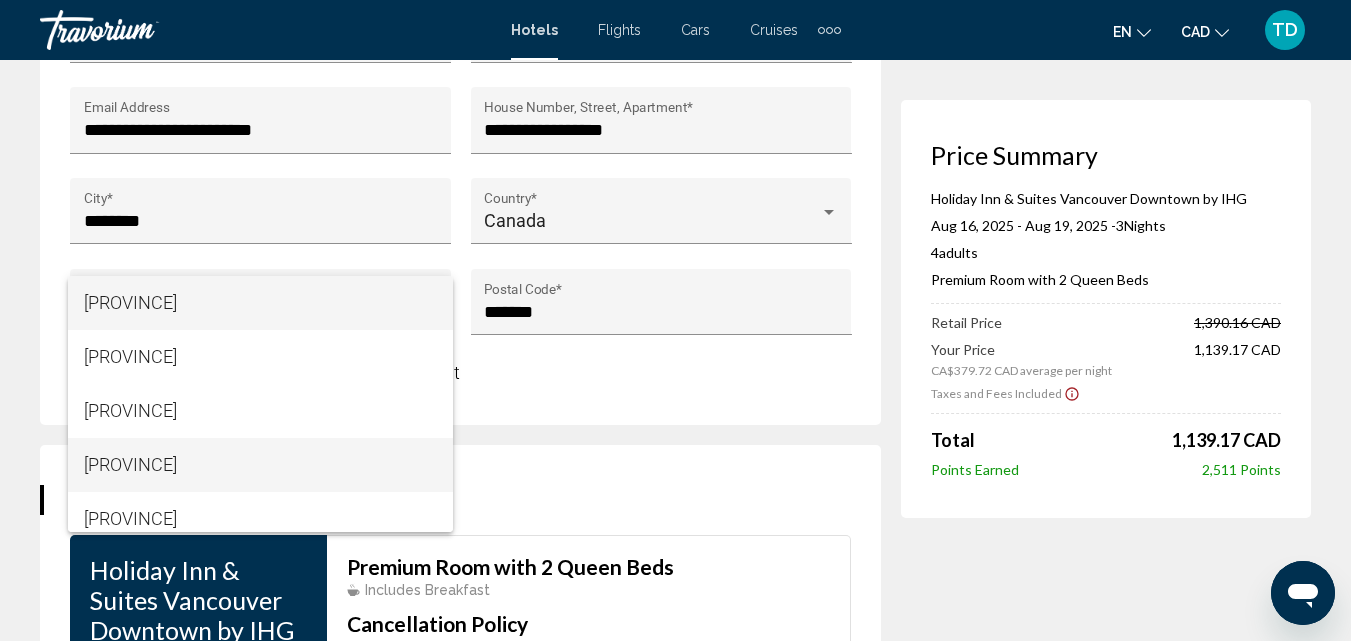 click on "[PROVINCE]" at bounding box center [261, 465] 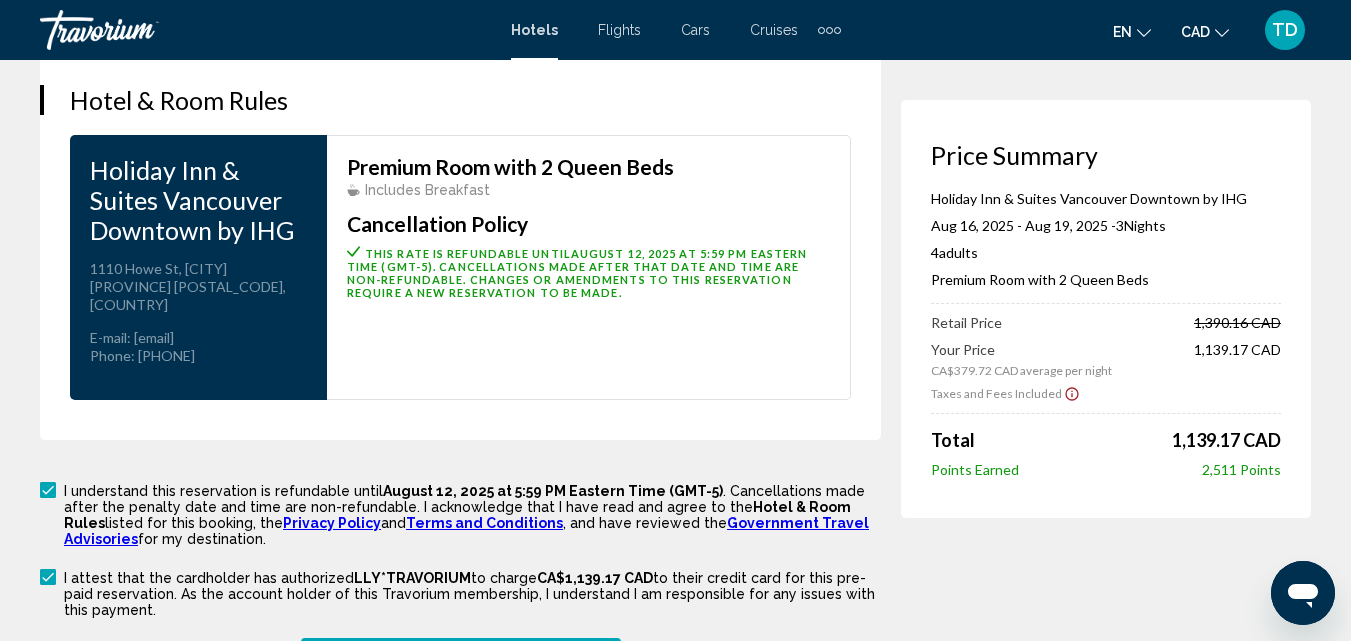 scroll, scrollTop: 3089, scrollLeft: 0, axis: vertical 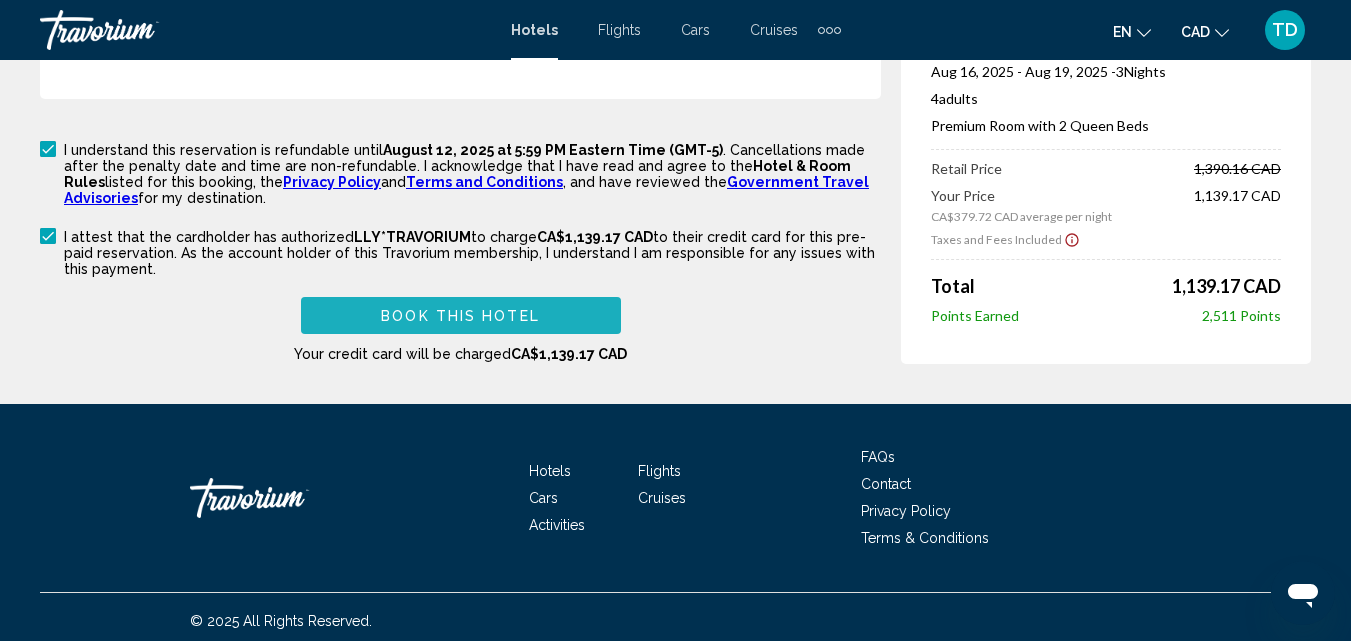 click on "Book this hotel" at bounding box center (460, 316) 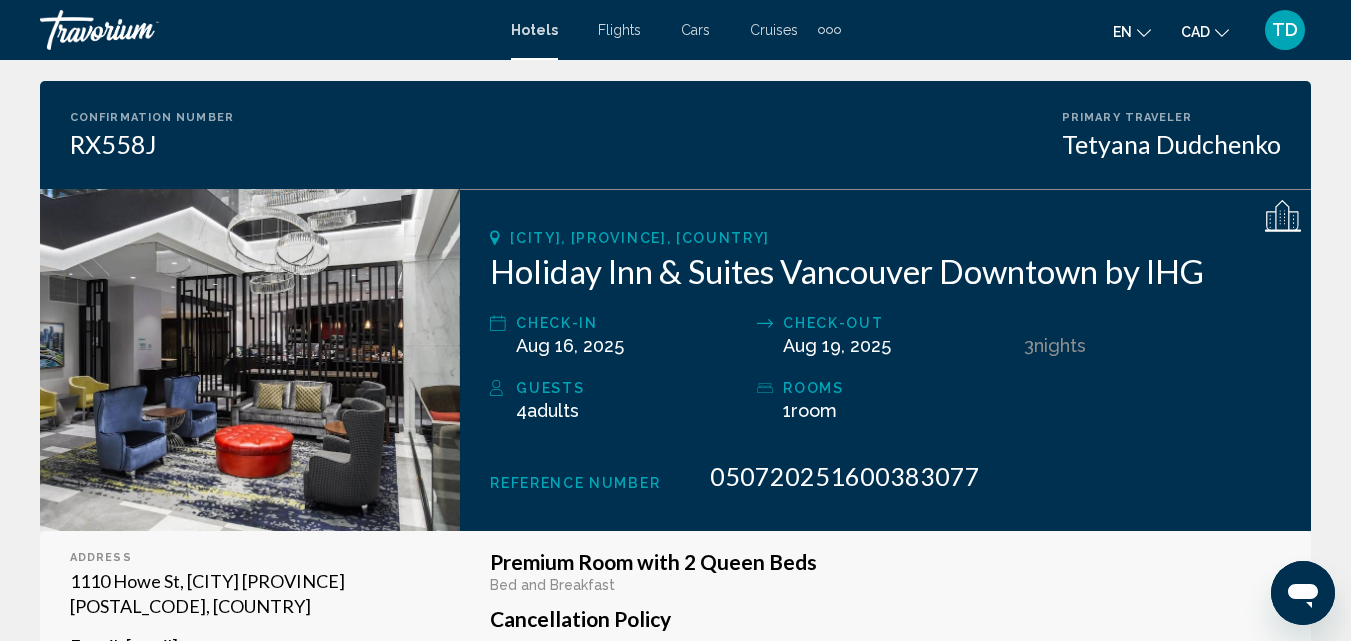 scroll, scrollTop: 100, scrollLeft: 0, axis: vertical 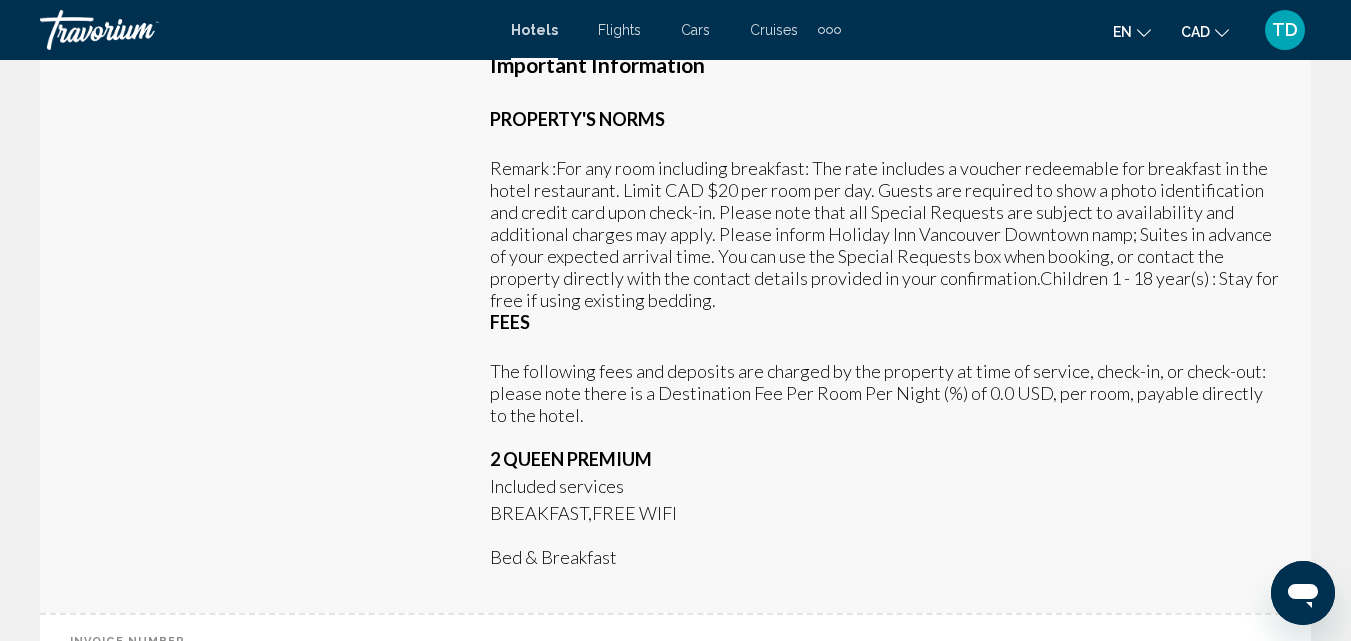 drag, startPoint x: 491, startPoint y: 161, endPoint x: 760, endPoint y: 330, distance: 317.68222 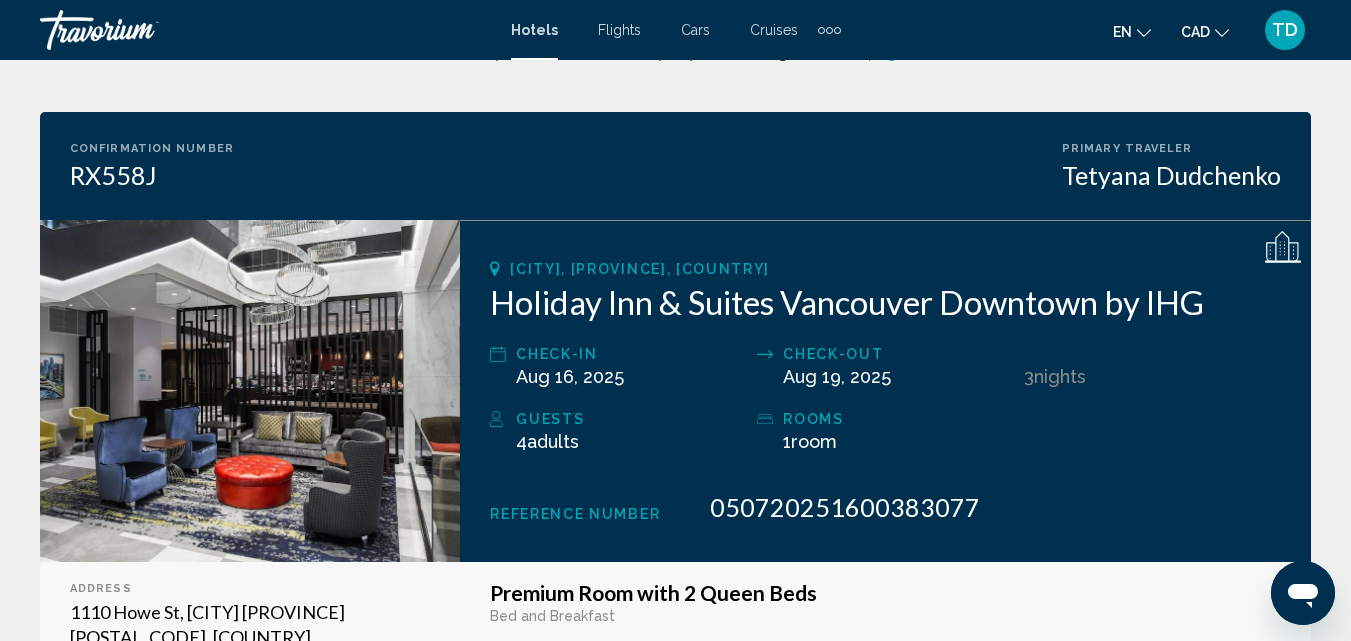 scroll, scrollTop: 200, scrollLeft: 0, axis: vertical 